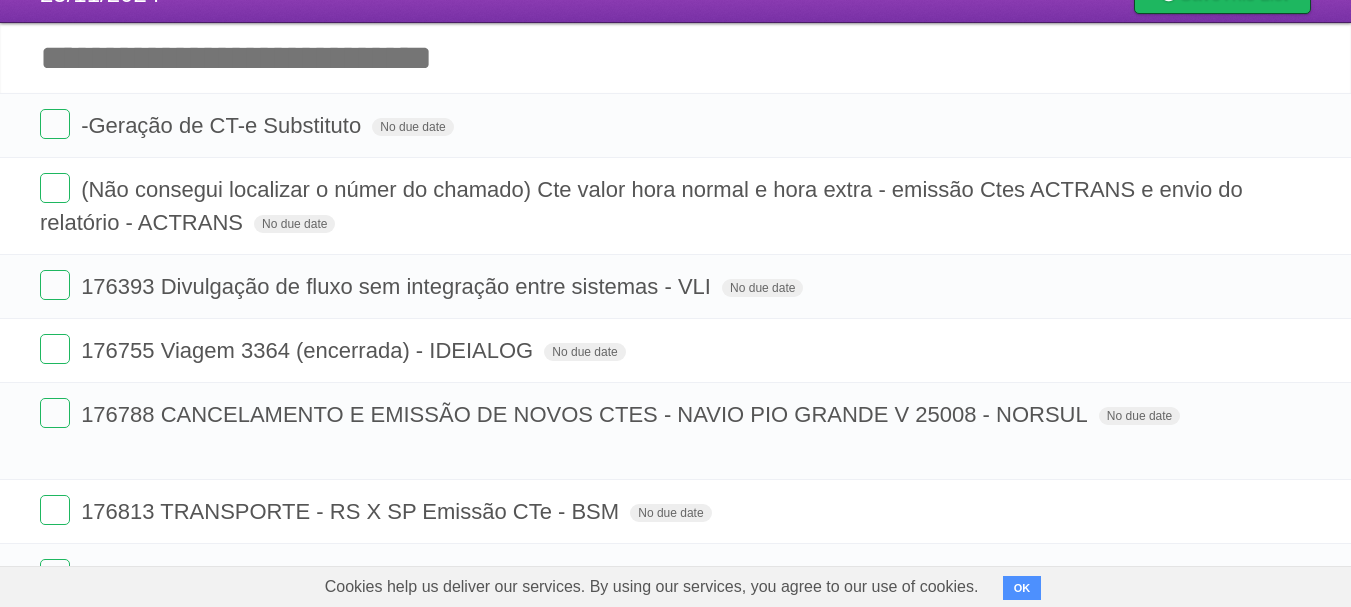 scroll, scrollTop: 0, scrollLeft: 0, axis: both 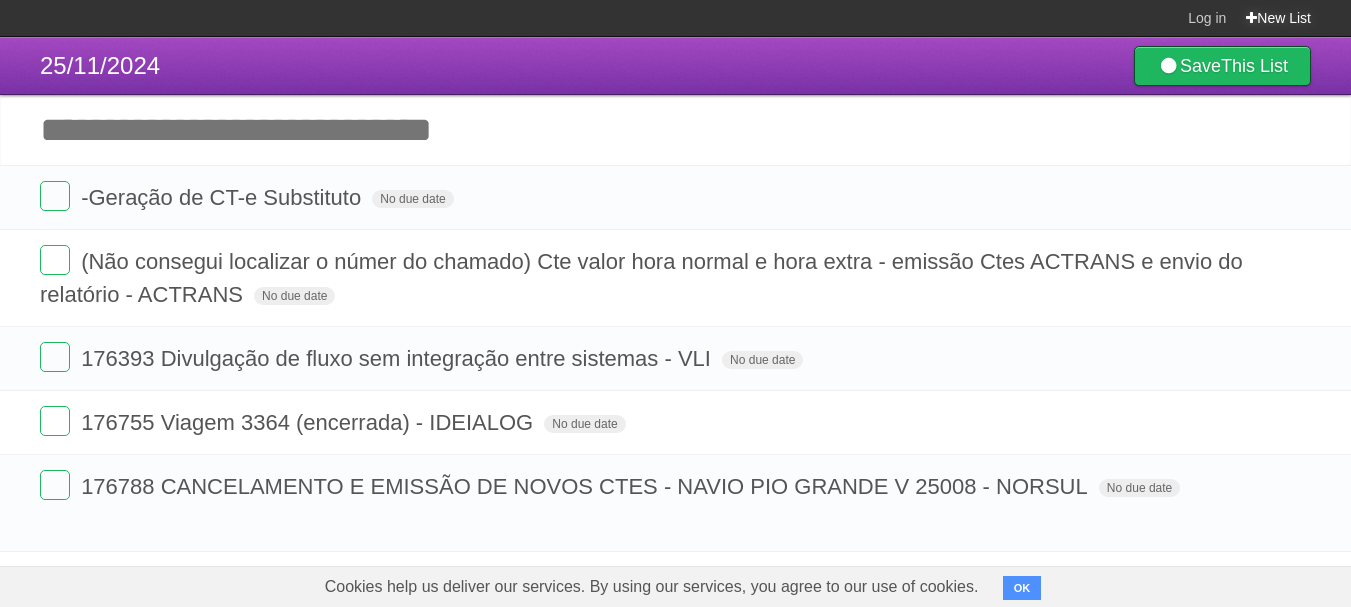 click on "New List" at bounding box center (1278, 18) 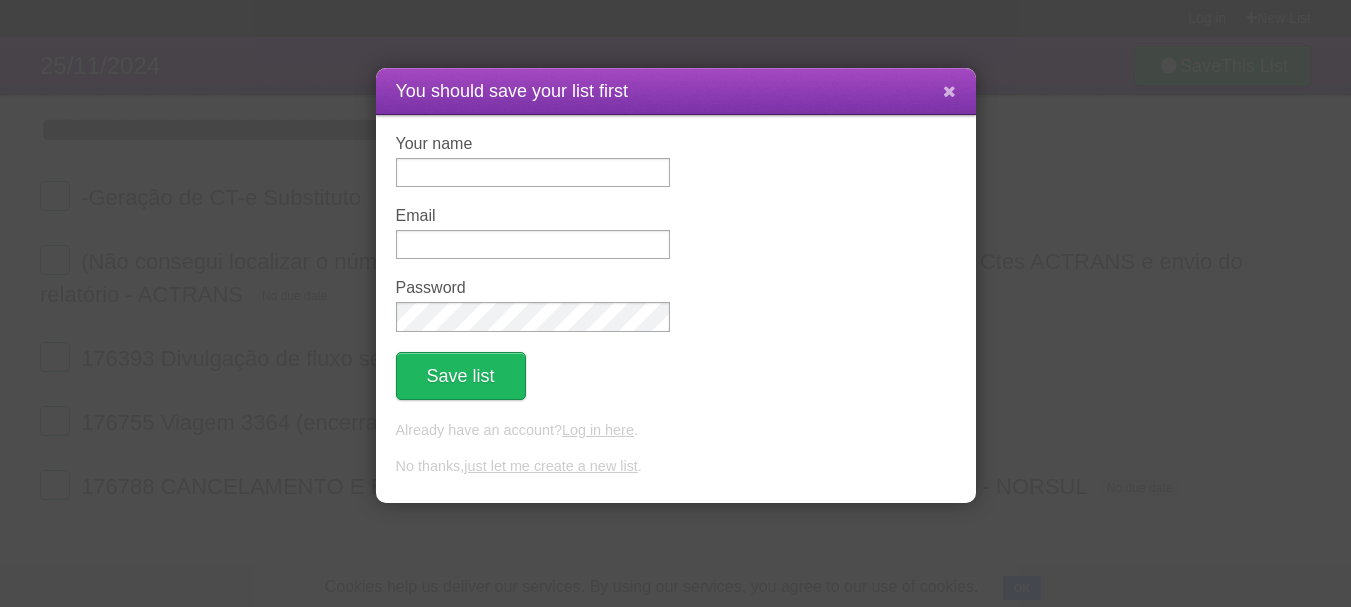 click at bounding box center (949, 91) 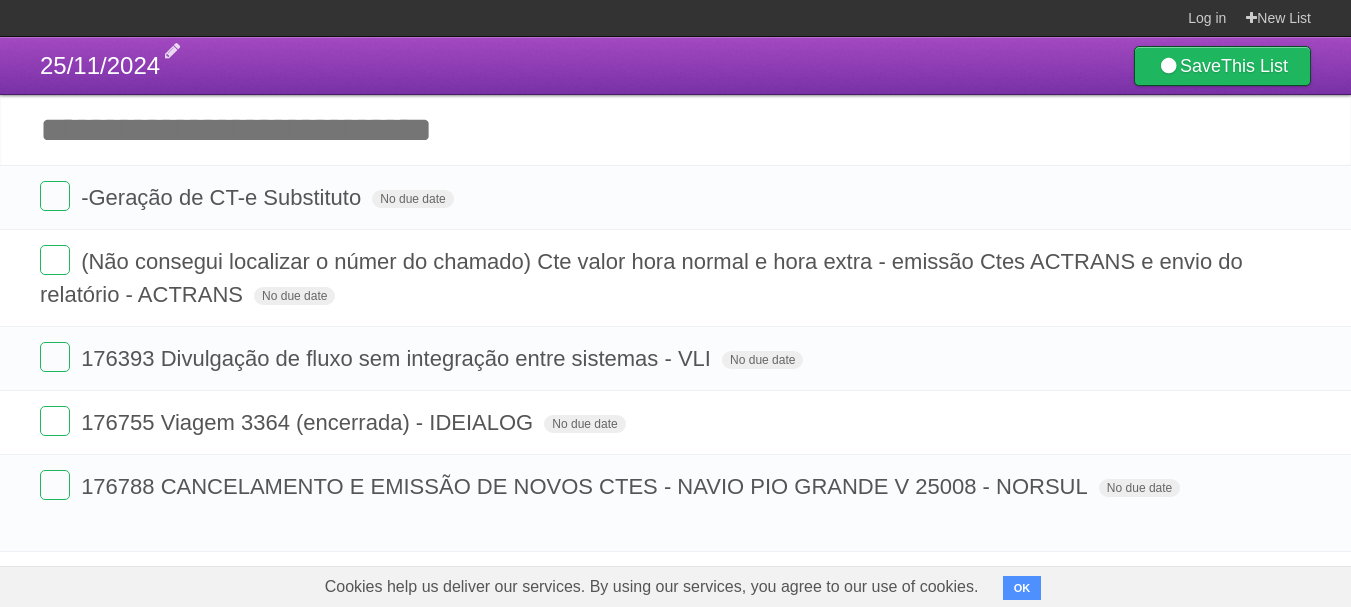 click on "25/11/2024" at bounding box center (100, 65) 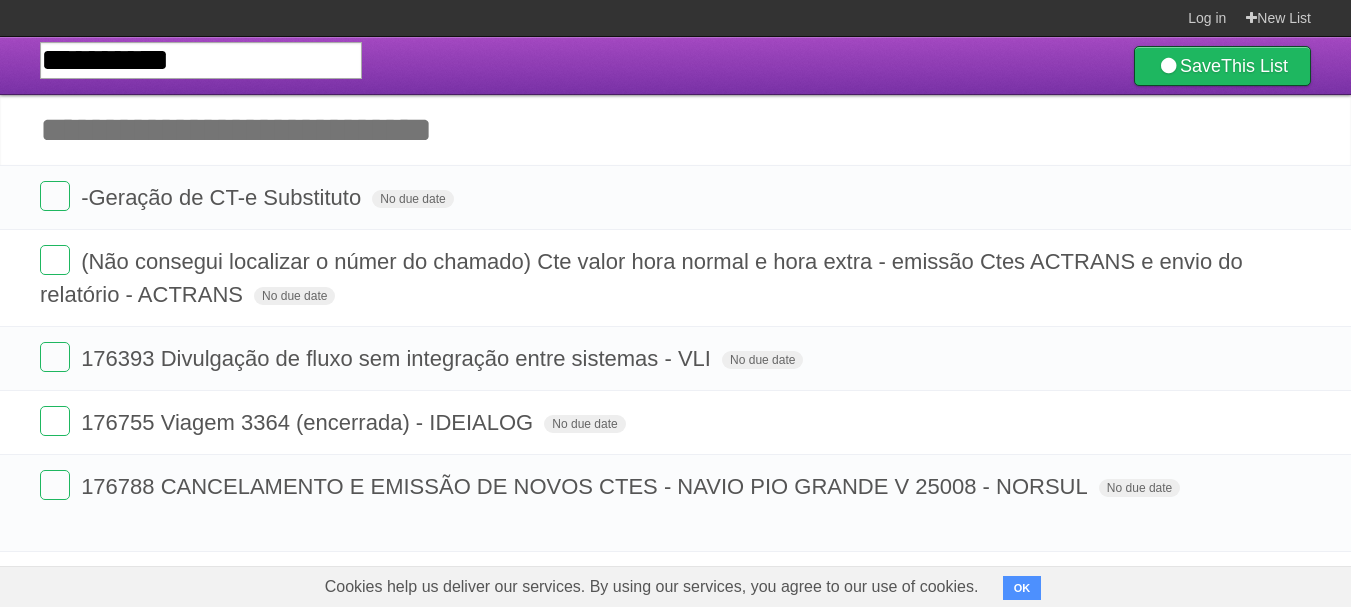 click on "Log in
New List" at bounding box center [675, 18] 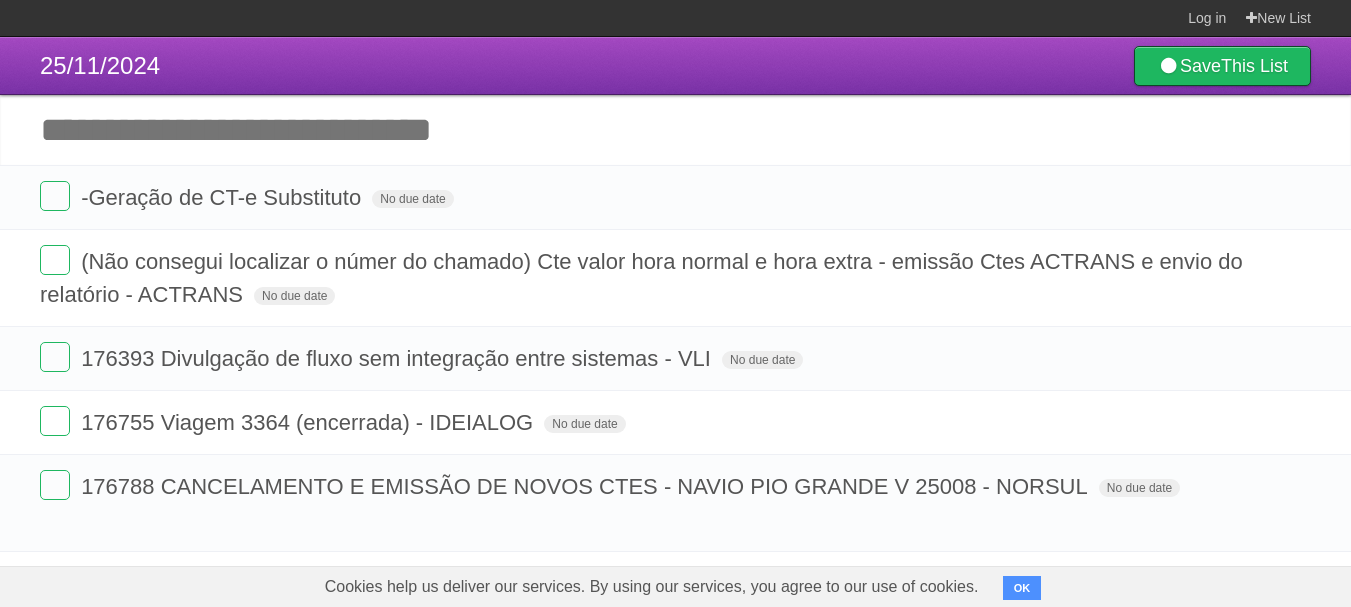 click on "Log in
New List" at bounding box center [675, 18] 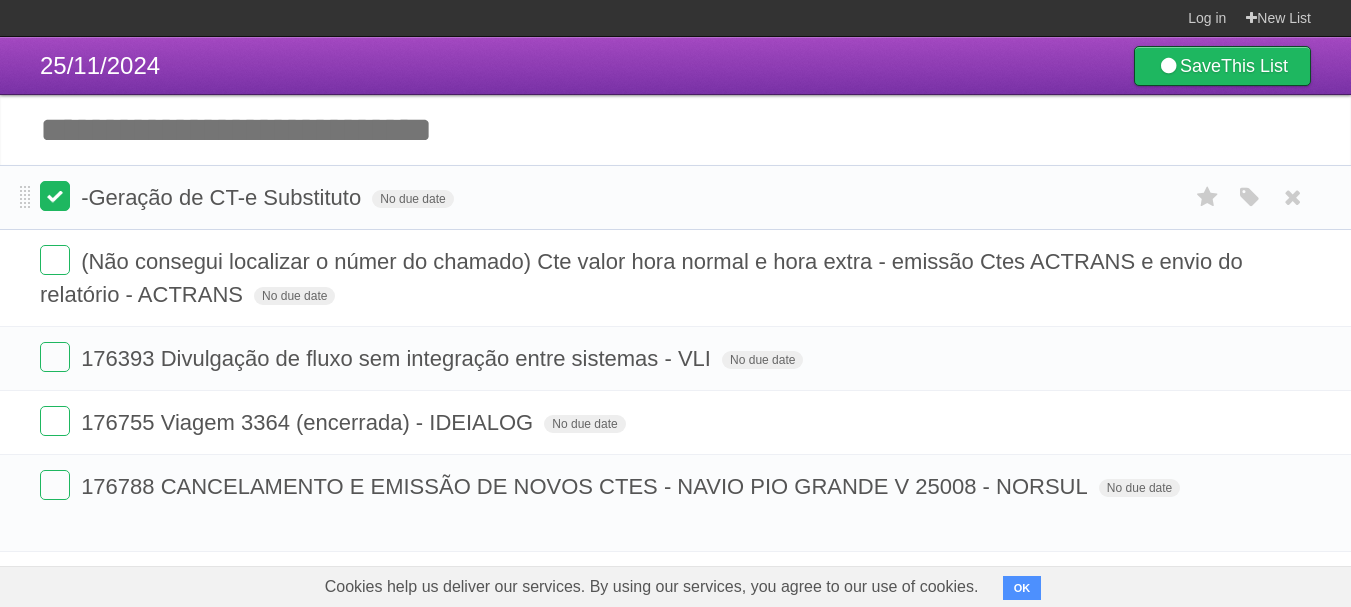 click at bounding box center [55, 196] 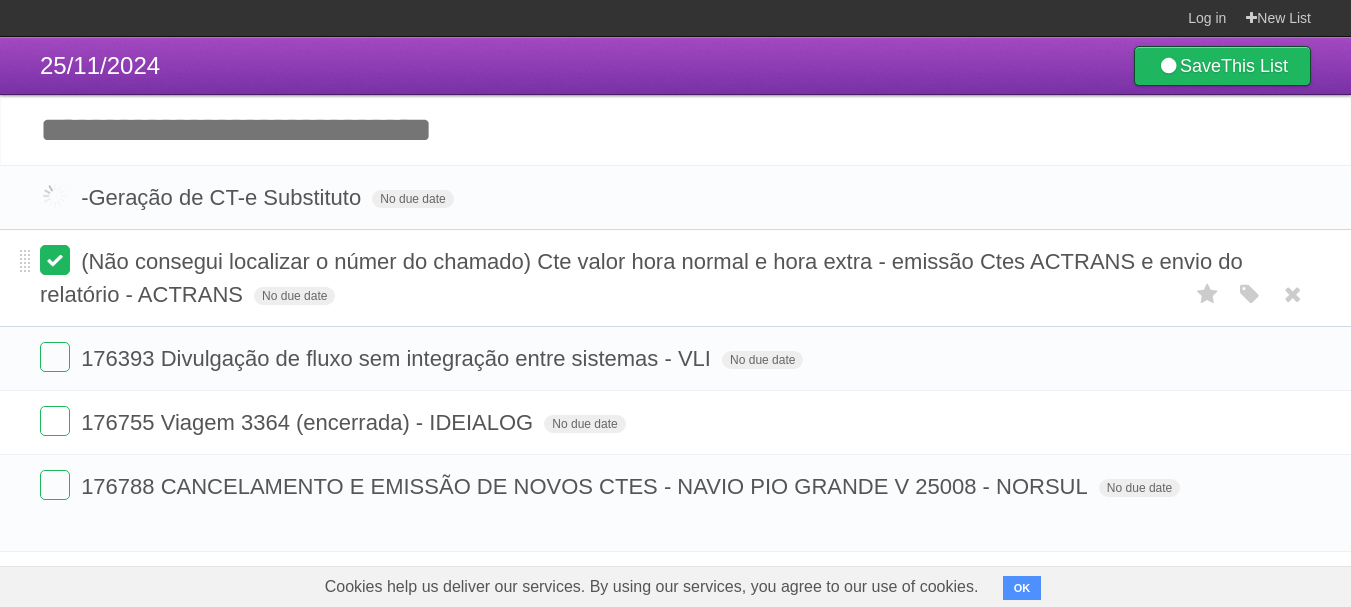 click at bounding box center (55, 260) 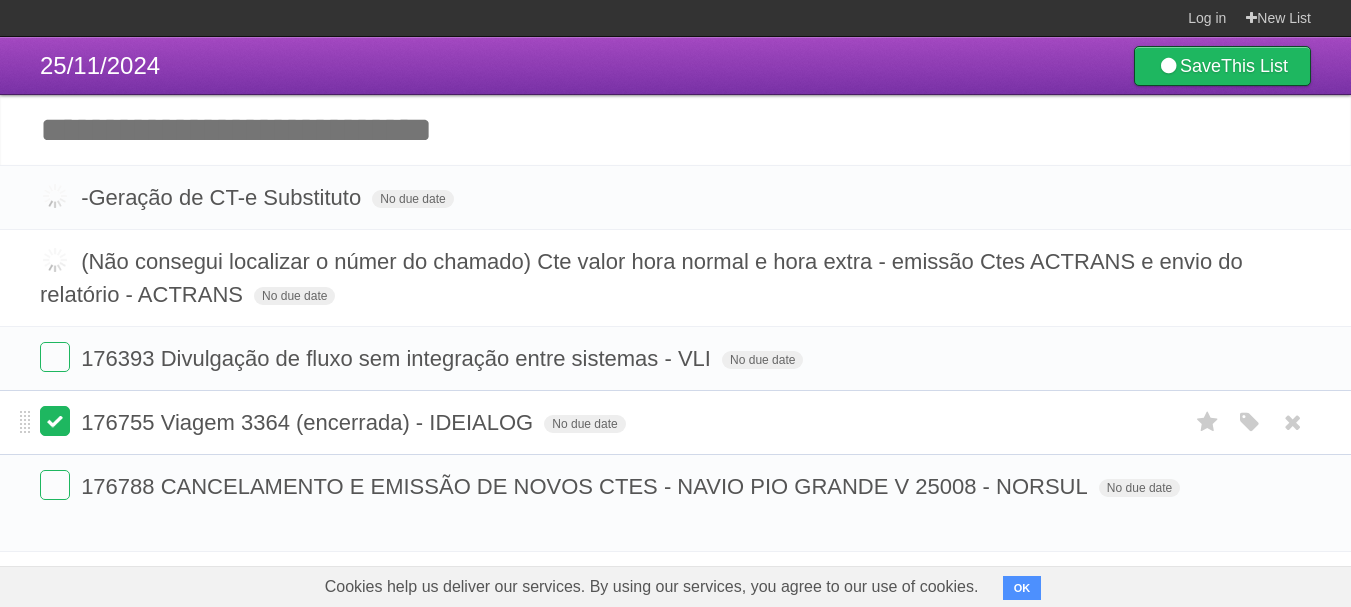 click at bounding box center [55, 421] 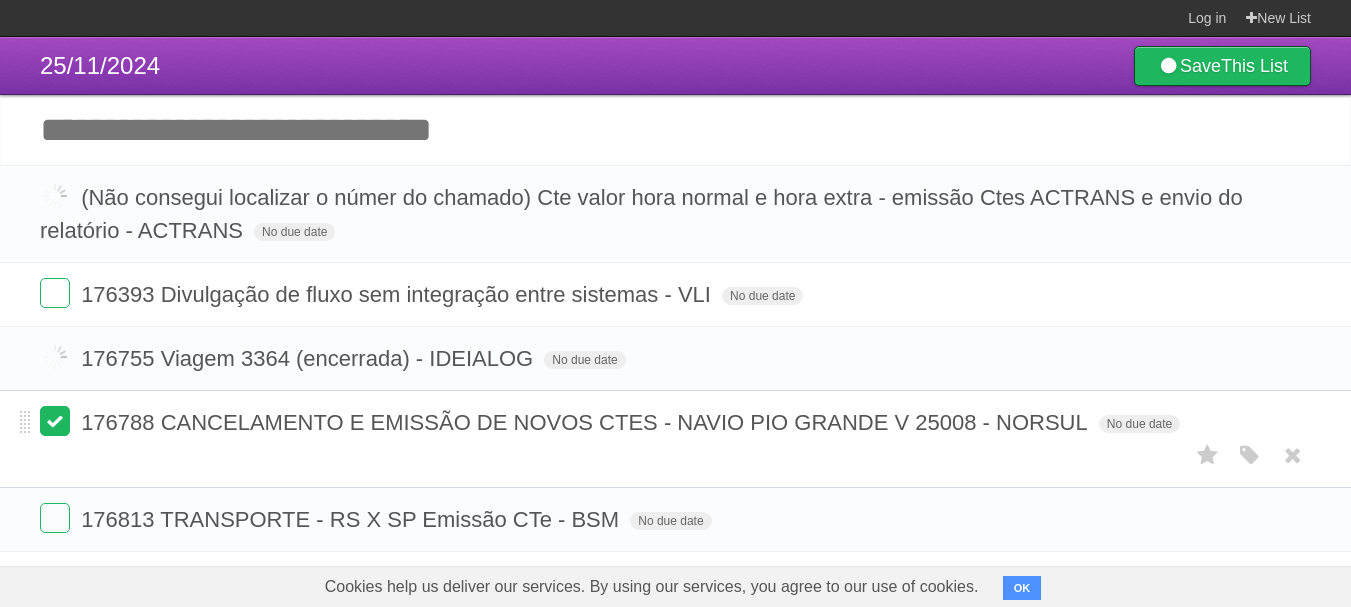 click at bounding box center (55, 421) 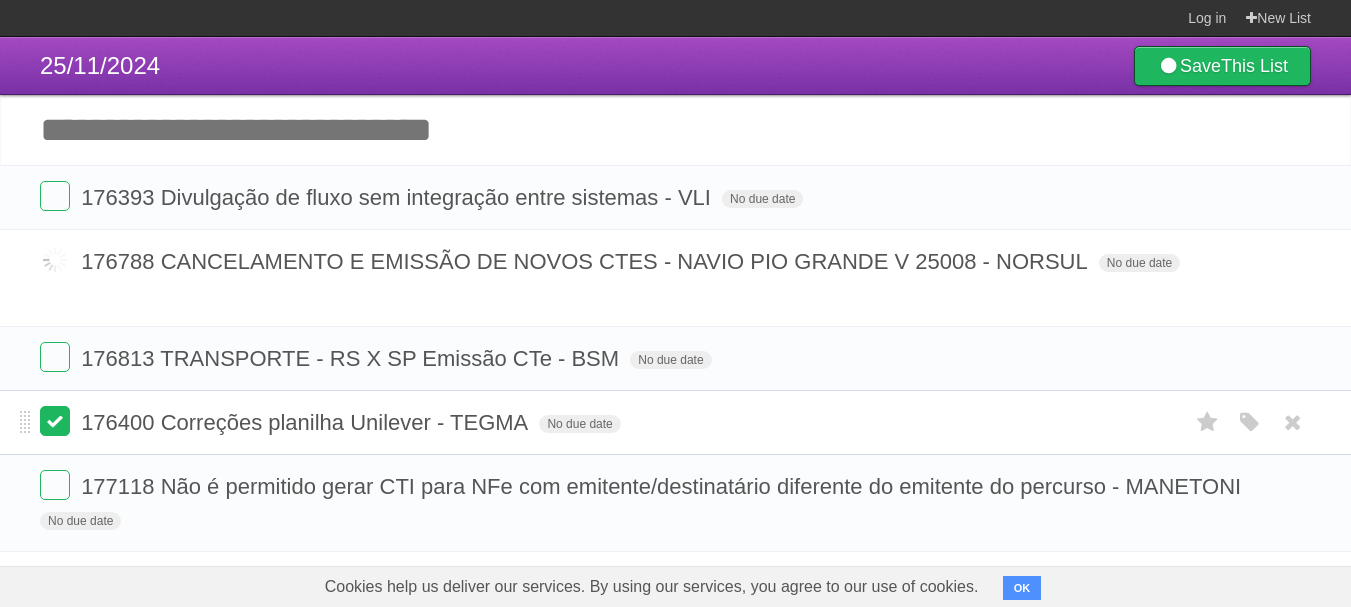 click at bounding box center (55, 421) 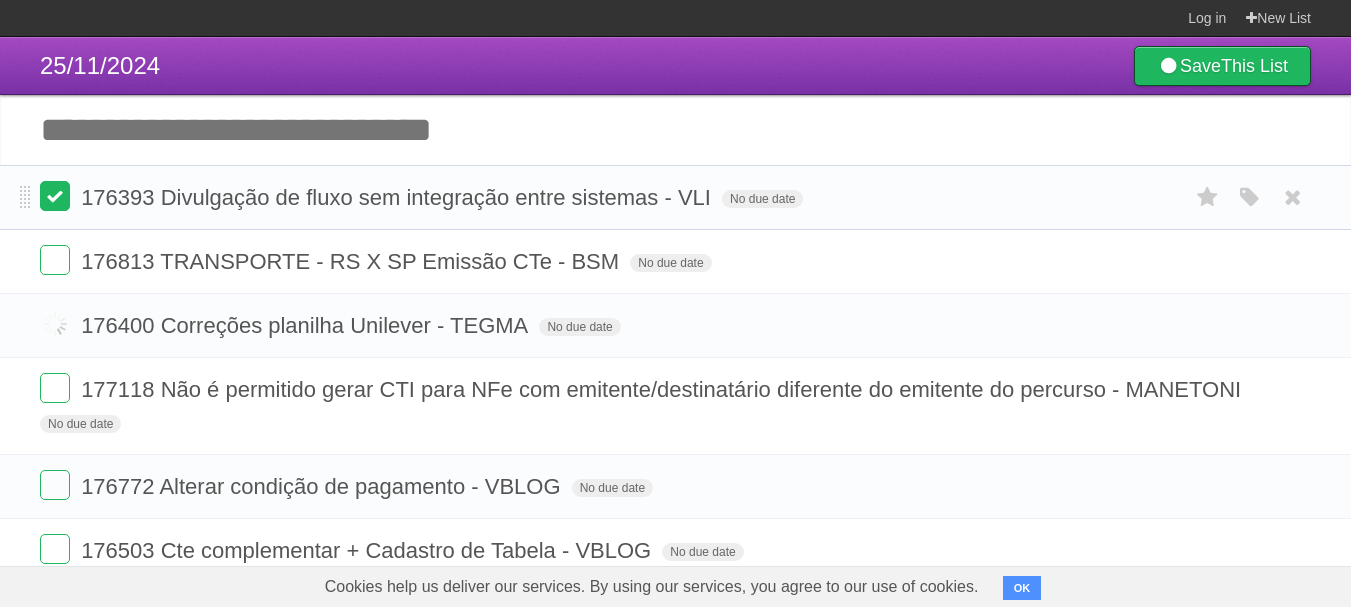 click at bounding box center [55, 196] 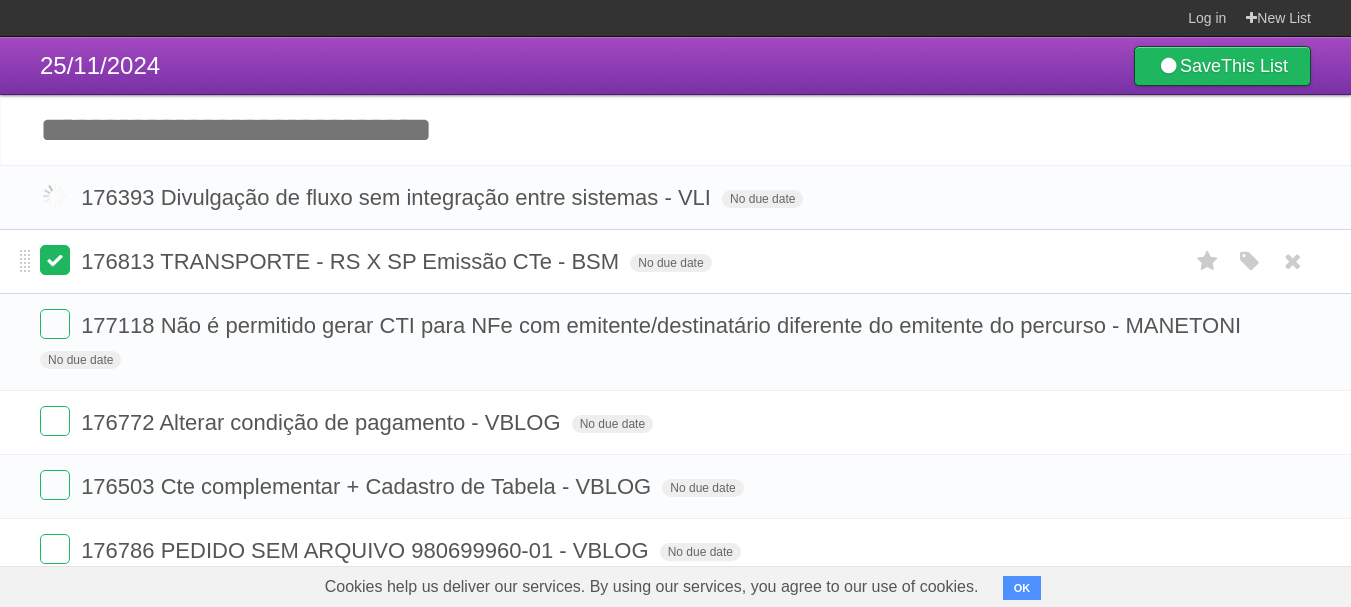 click at bounding box center [55, 260] 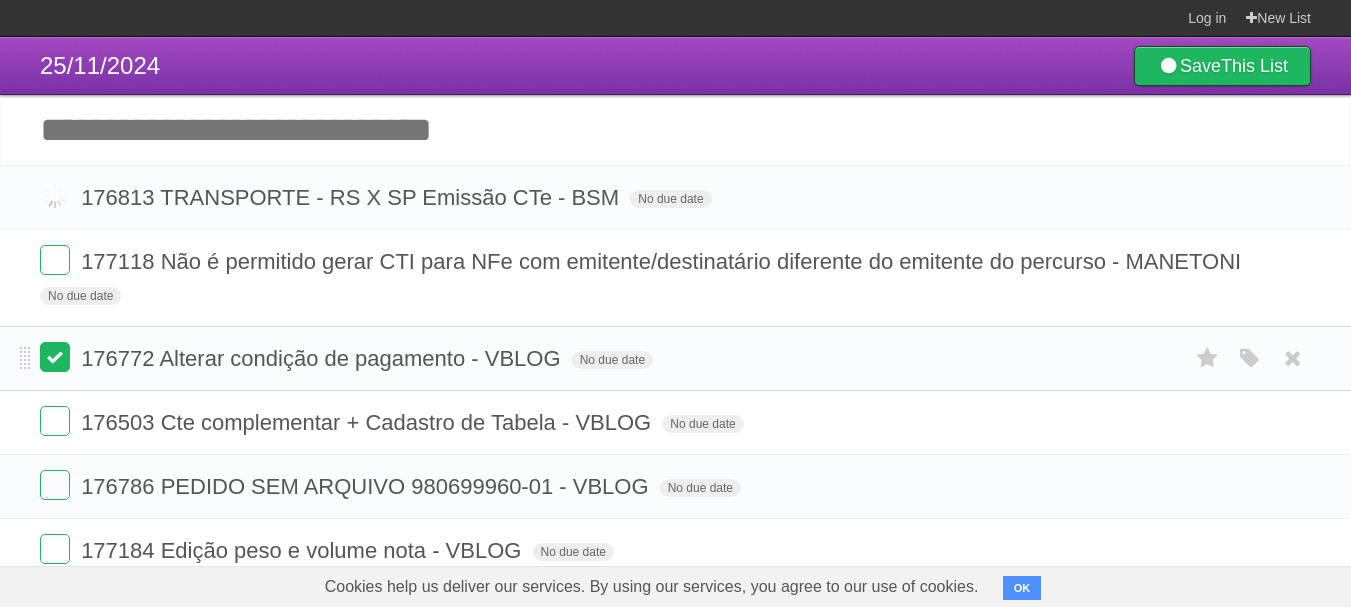 click at bounding box center [55, 357] 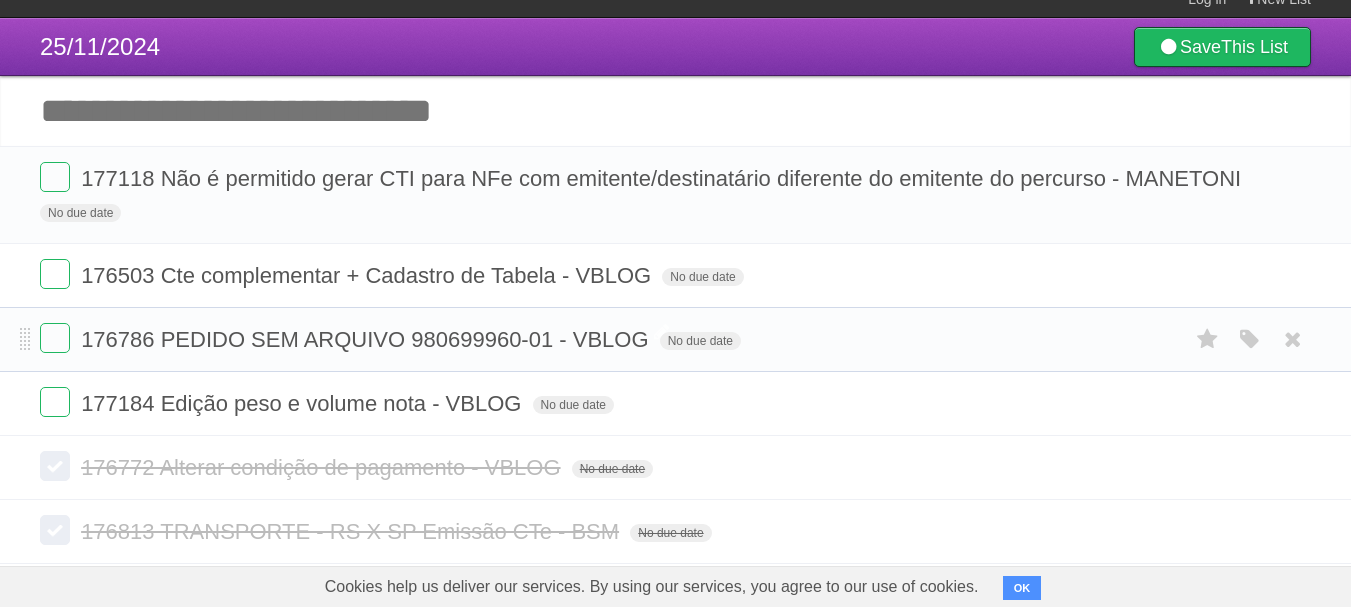 scroll, scrollTop: 0, scrollLeft: 0, axis: both 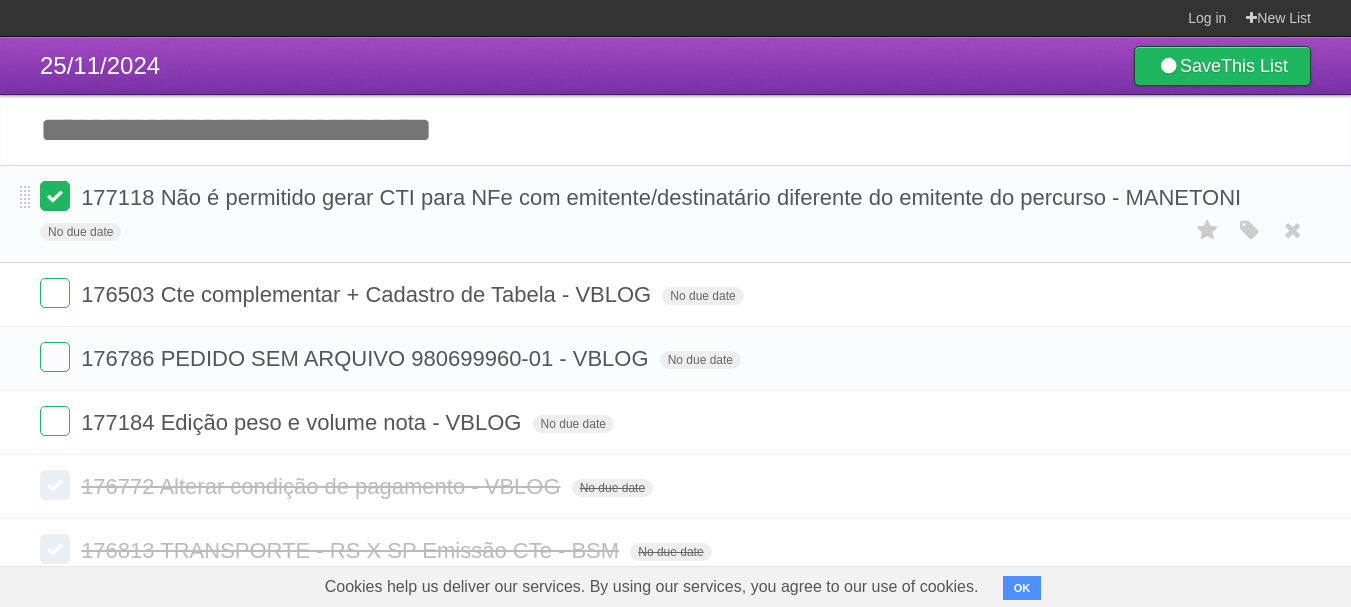 click at bounding box center (55, 196) 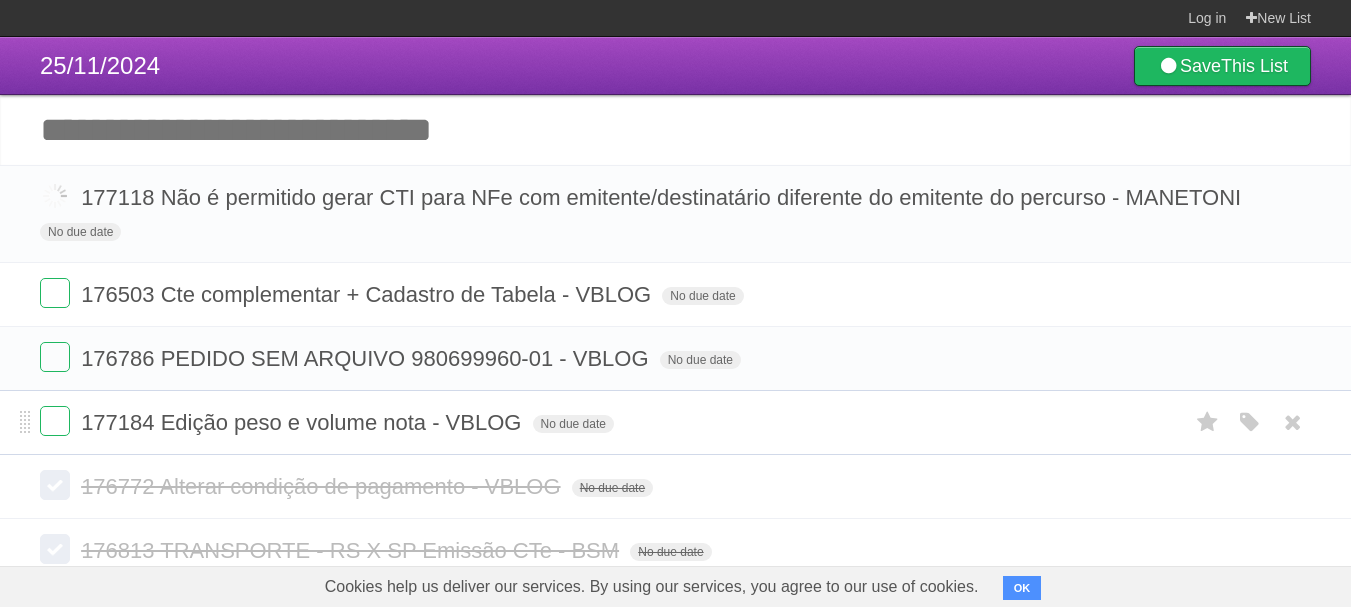 click at bounding box center (55, 293) 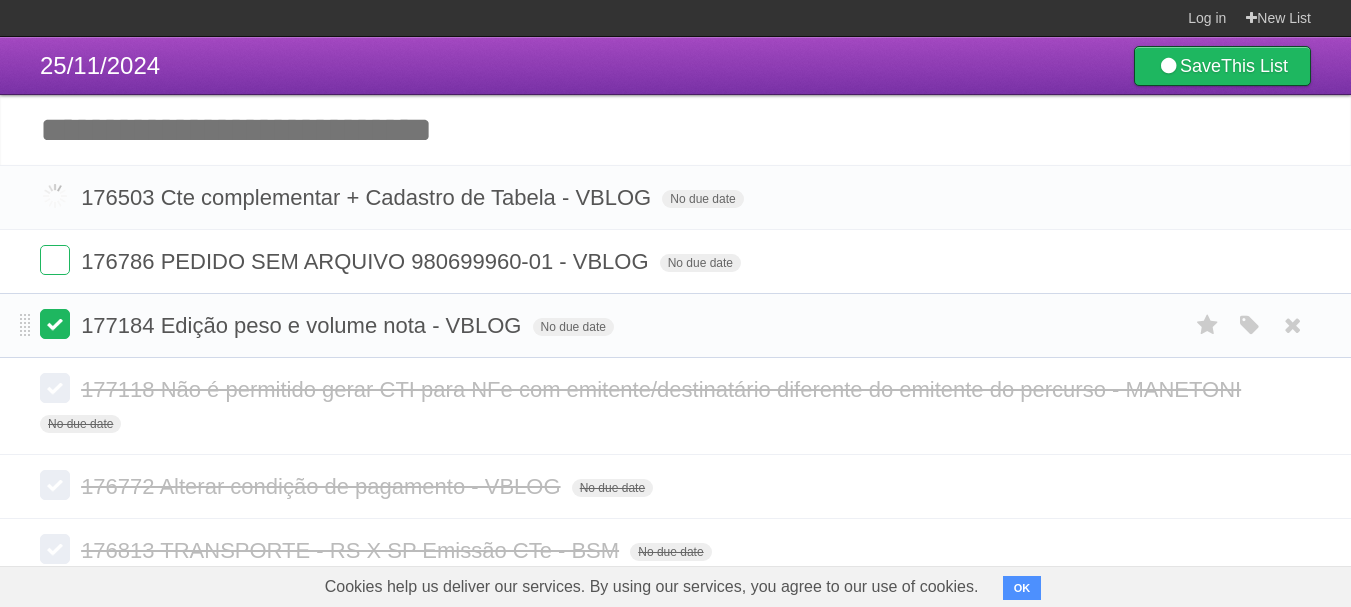 click at bounding box center [55, 324] 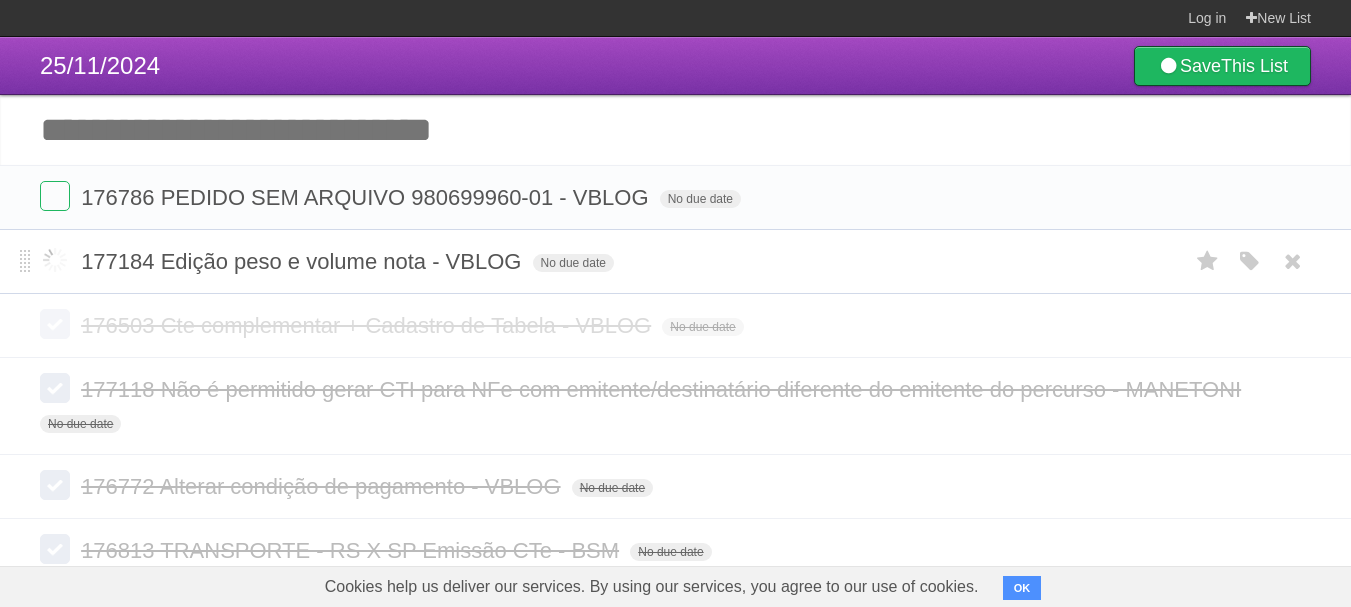 click at bounding box center (55, 260) 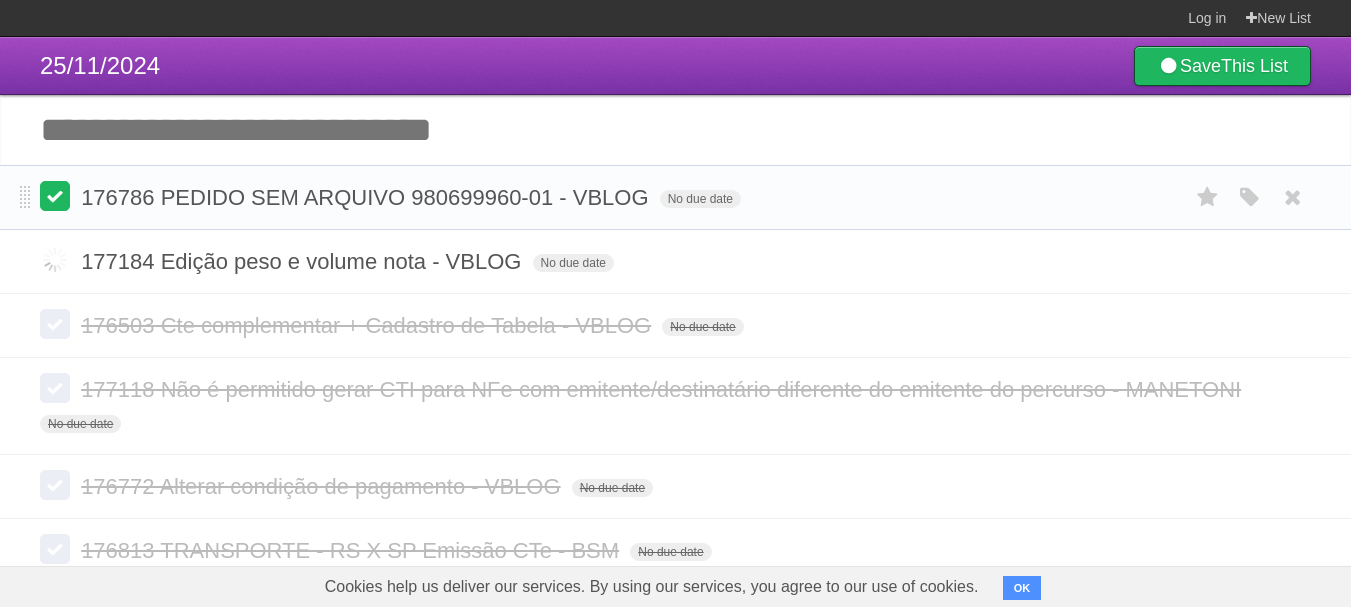 click at bounding box center [55, 196] 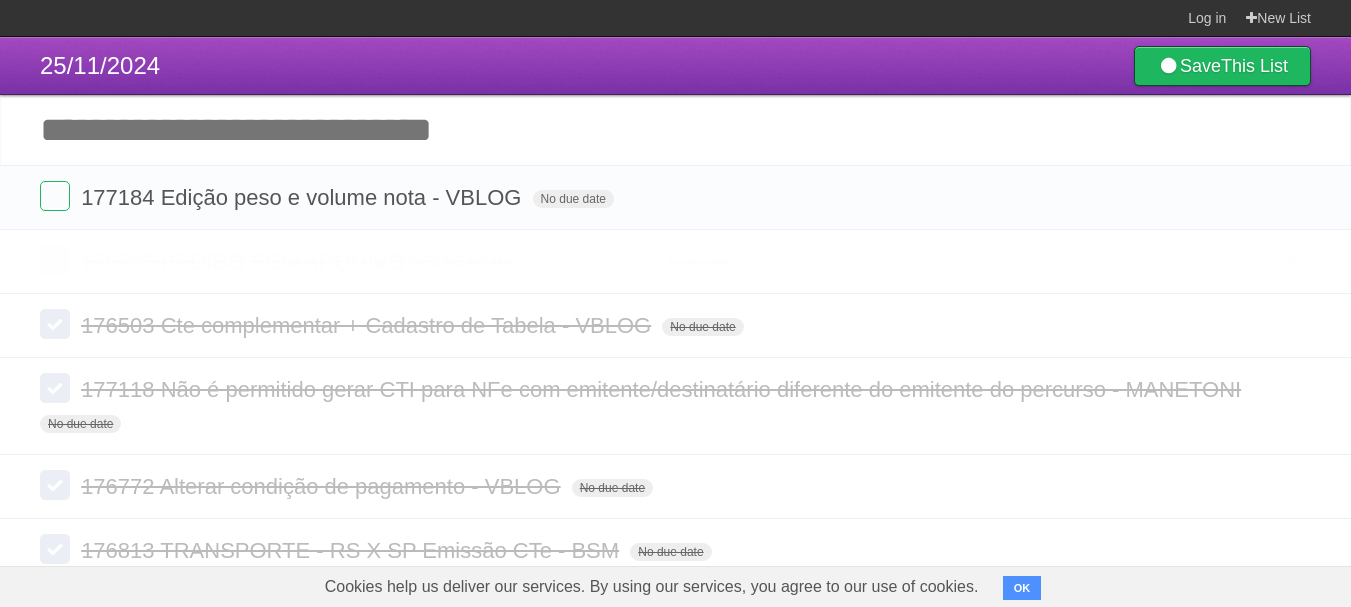 click at bounding box center (55, 260) 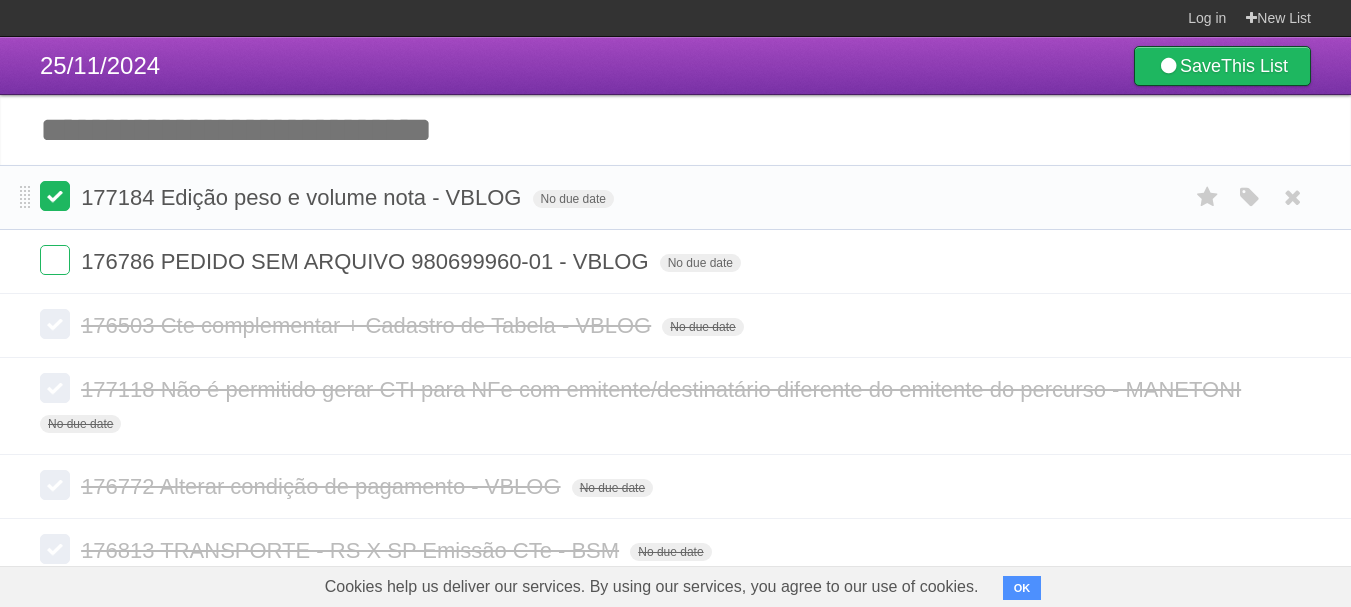 click at bounding box center [55, 196] 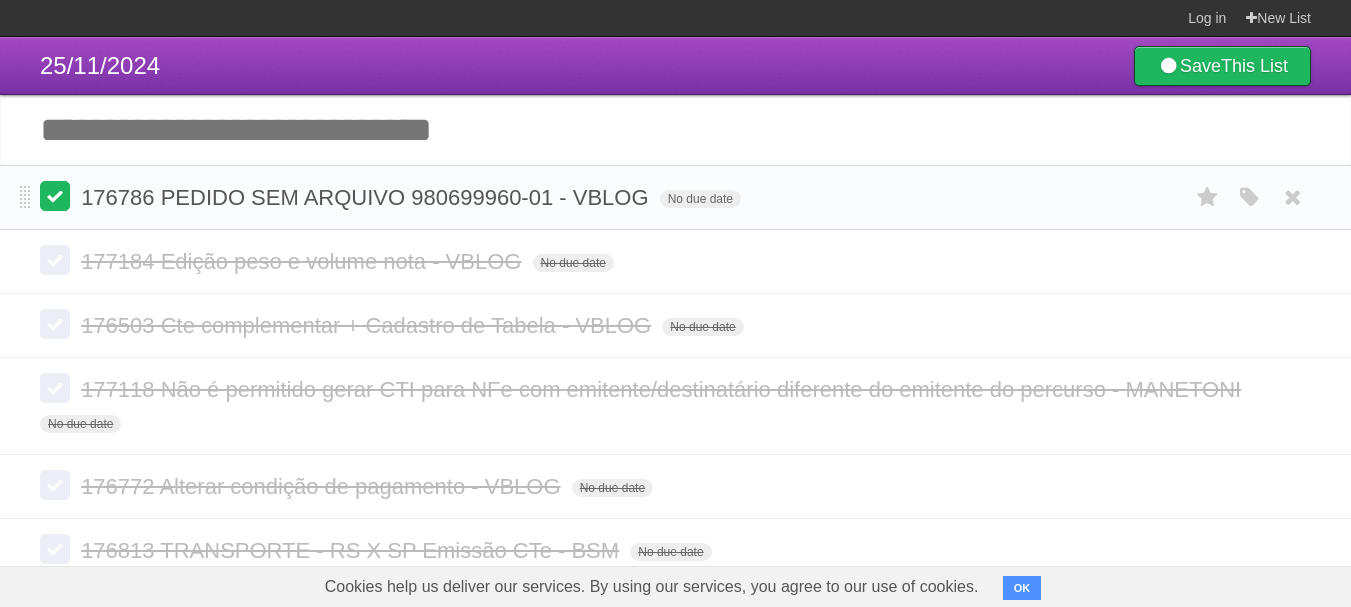 click at bounding box center [55, 196] 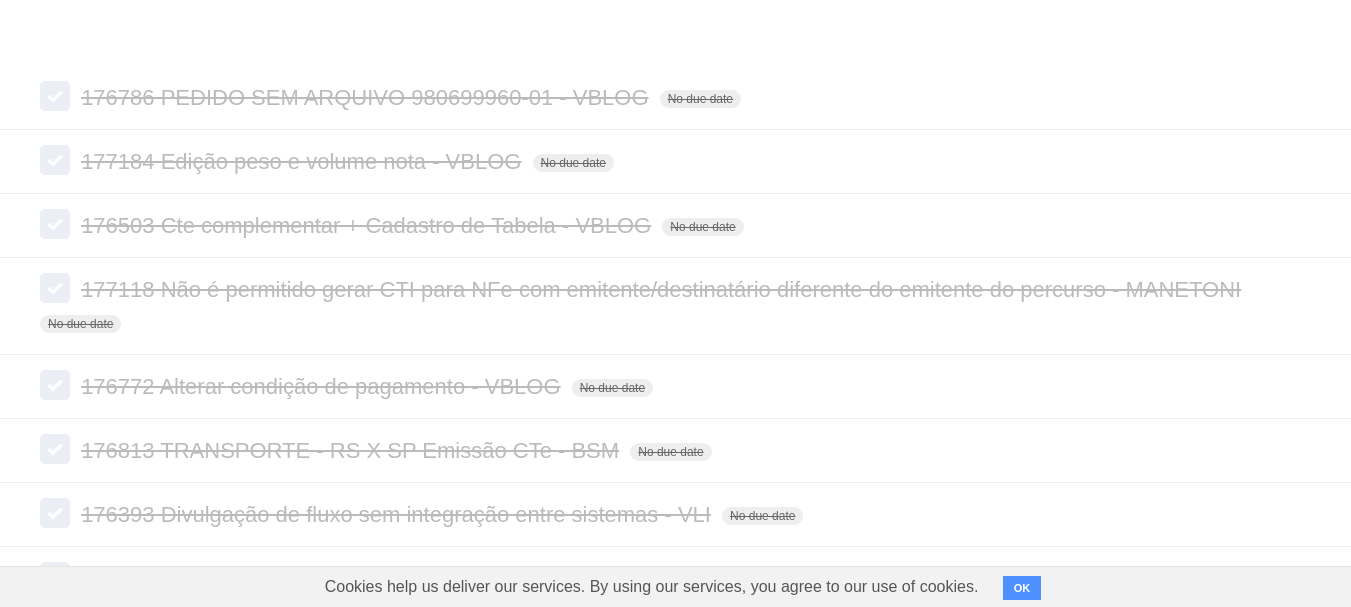 scroll, scrollTop: 0, scrollLeft: 0, axis: both 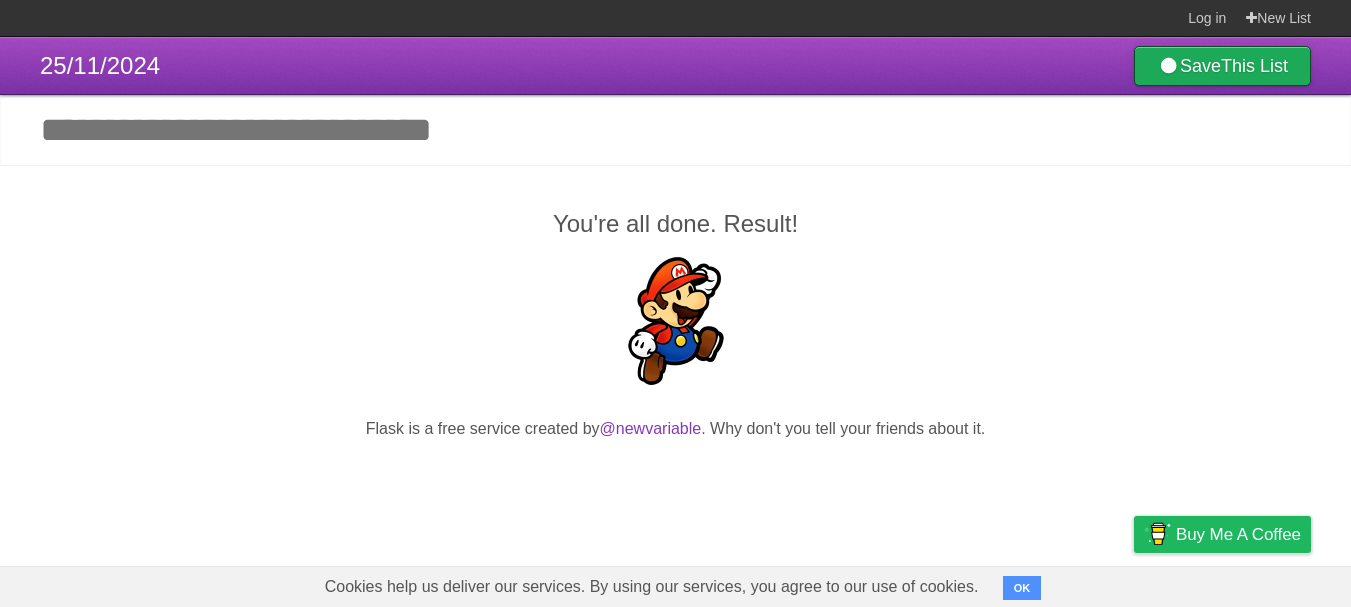 click on "Save  This List" at bounding box center (1222, 66) 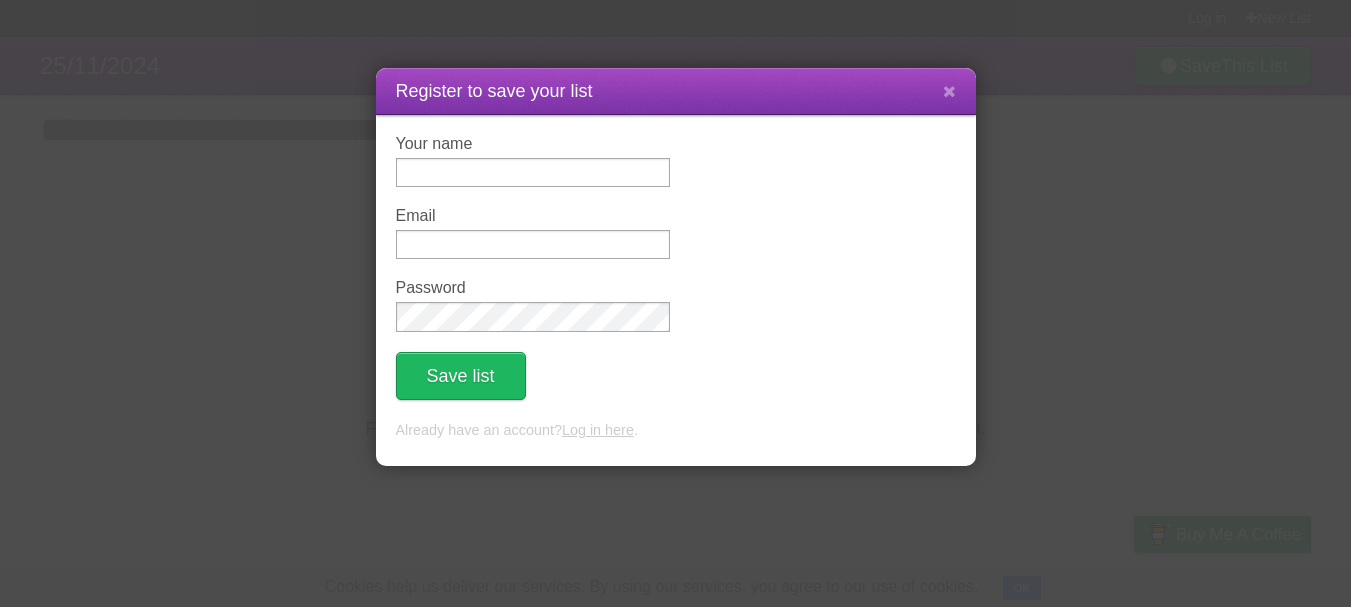 drag, startPoint x: 939, startPoint y: 89, endPoint x: 895, endPoint y: 87, distance: 44.04543 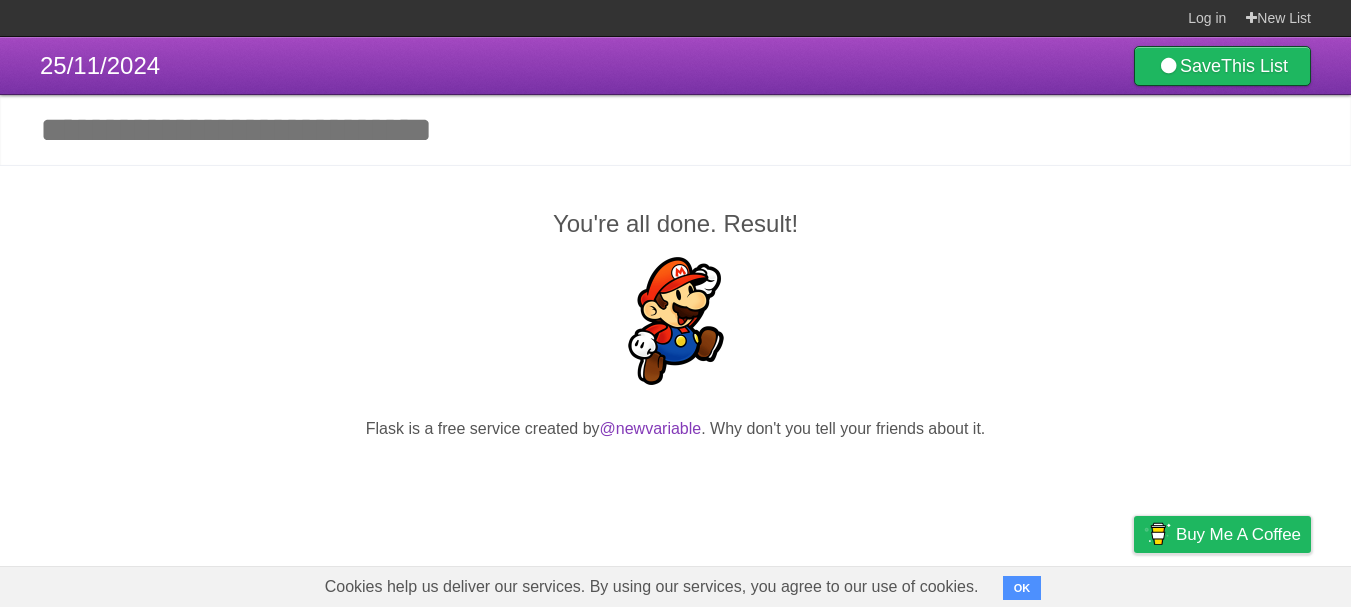click on "25/11/2024
Save  This List" at bounding box center [675, 66] 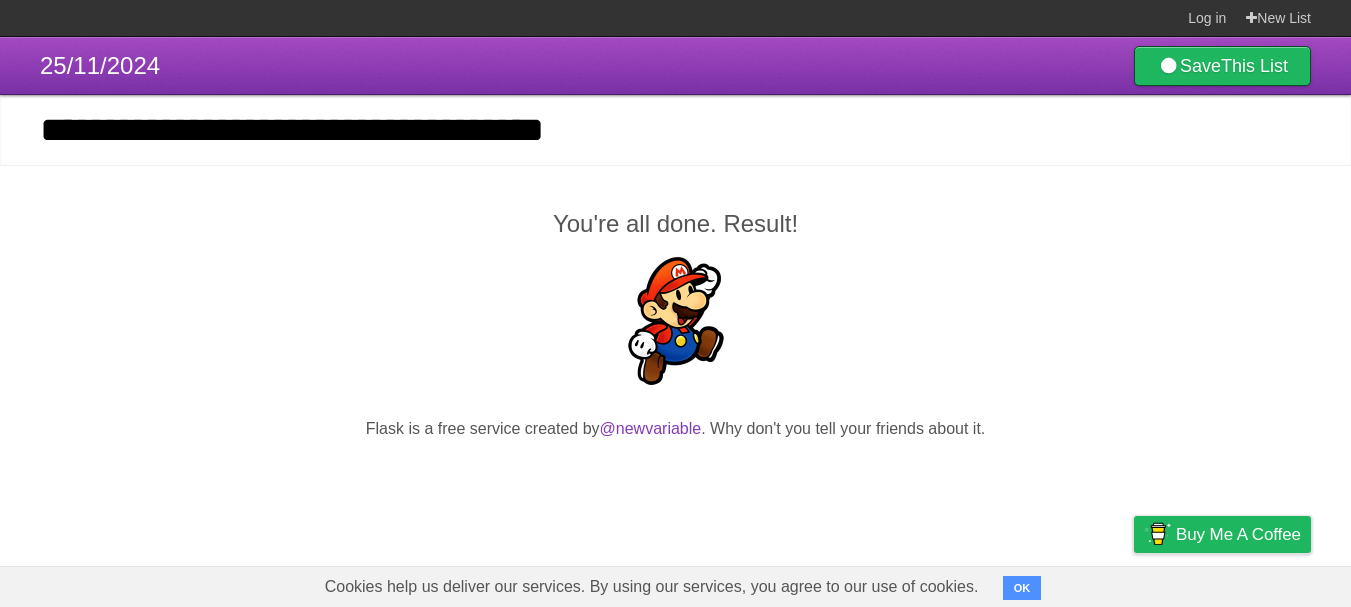 type on "**********" 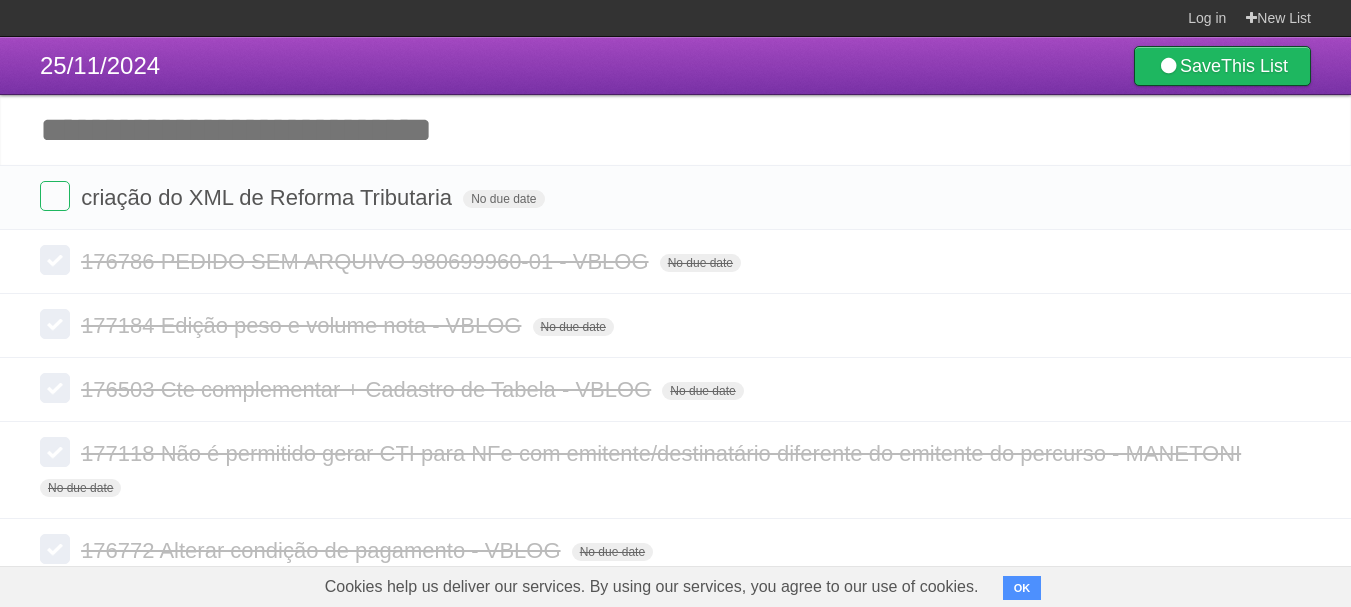 click on "25/11/2024
Save  This List" at bounding box center (675, 66) 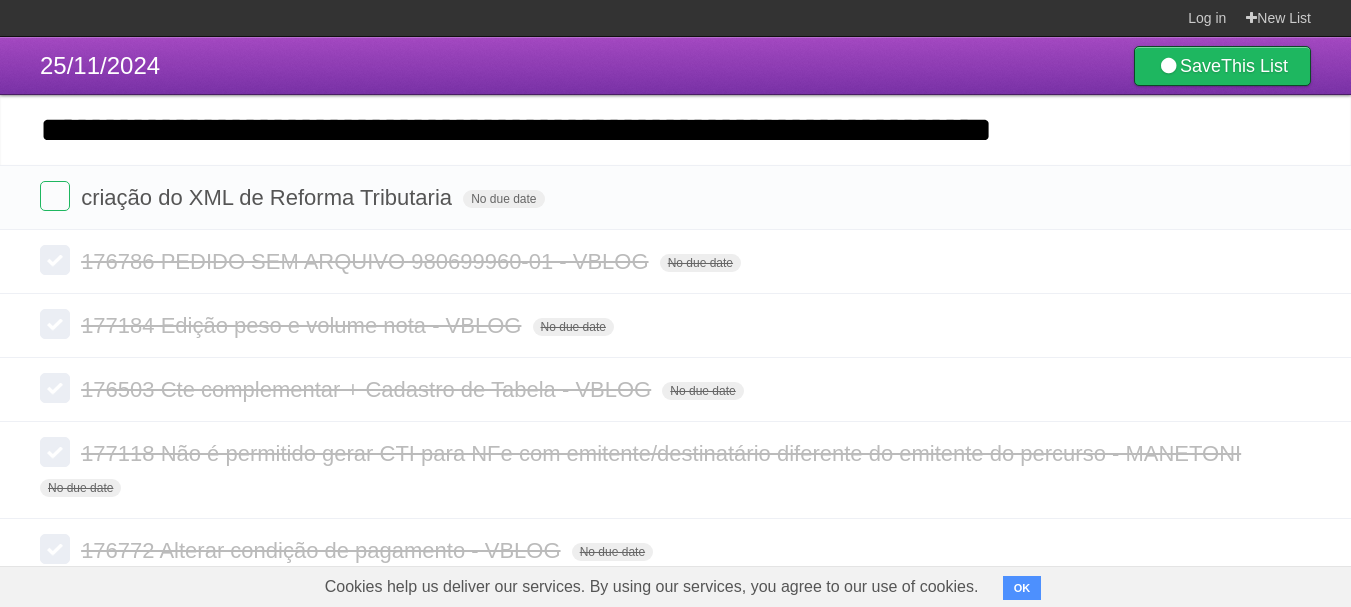 type on "**********" 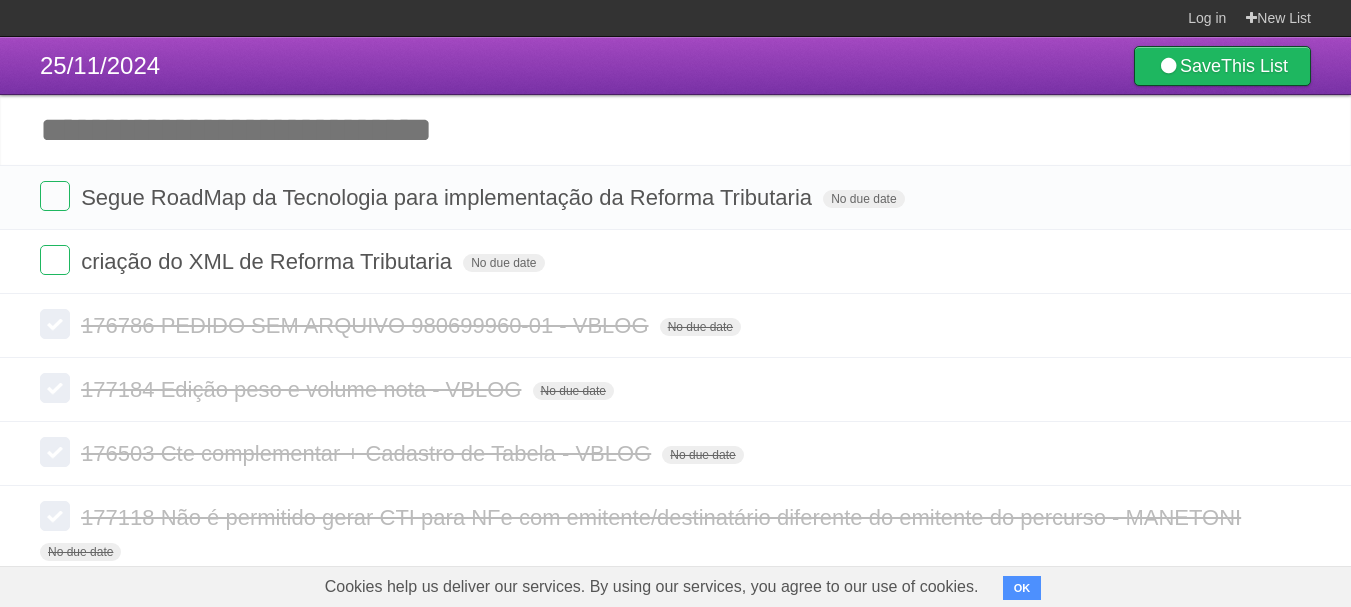 click on "Add another task" at bounding box center [675, 130] 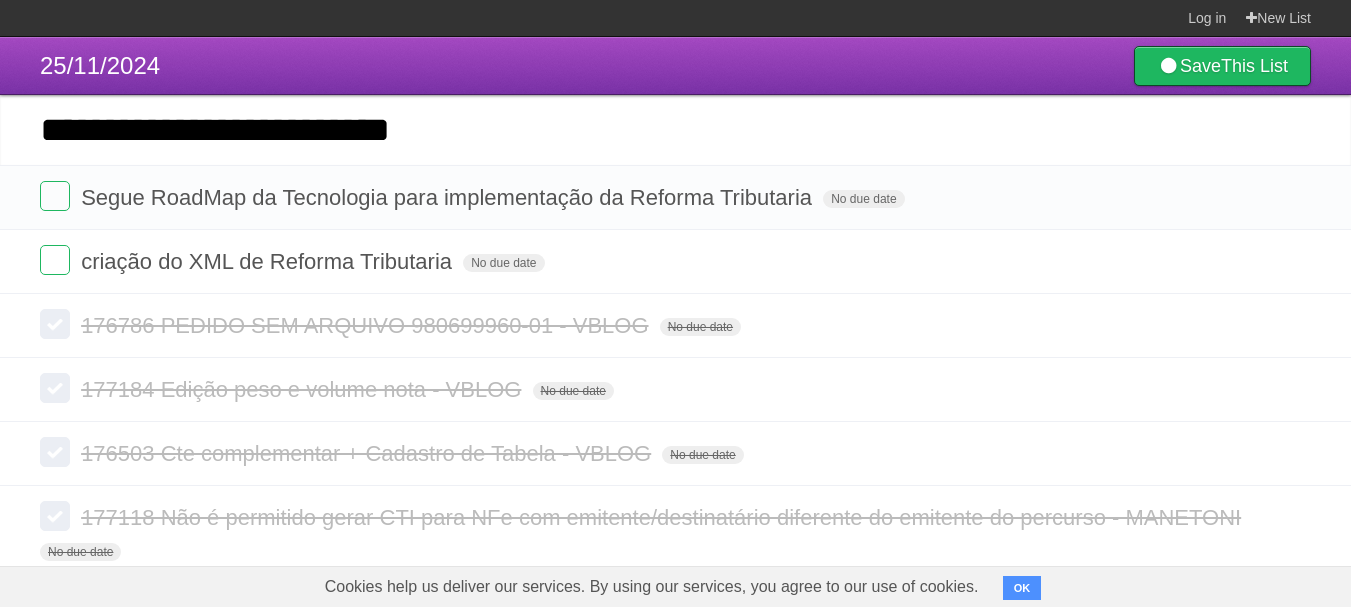 type on "**********" 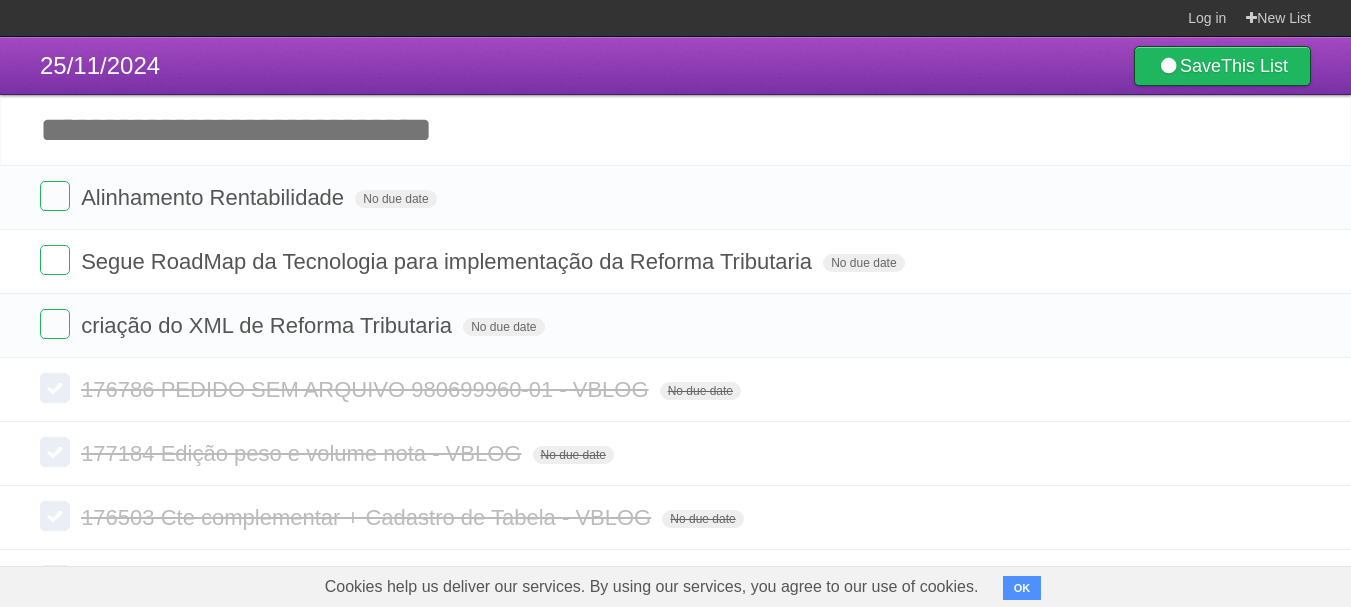 click on "Add another task" at bounding box center (675, 130) 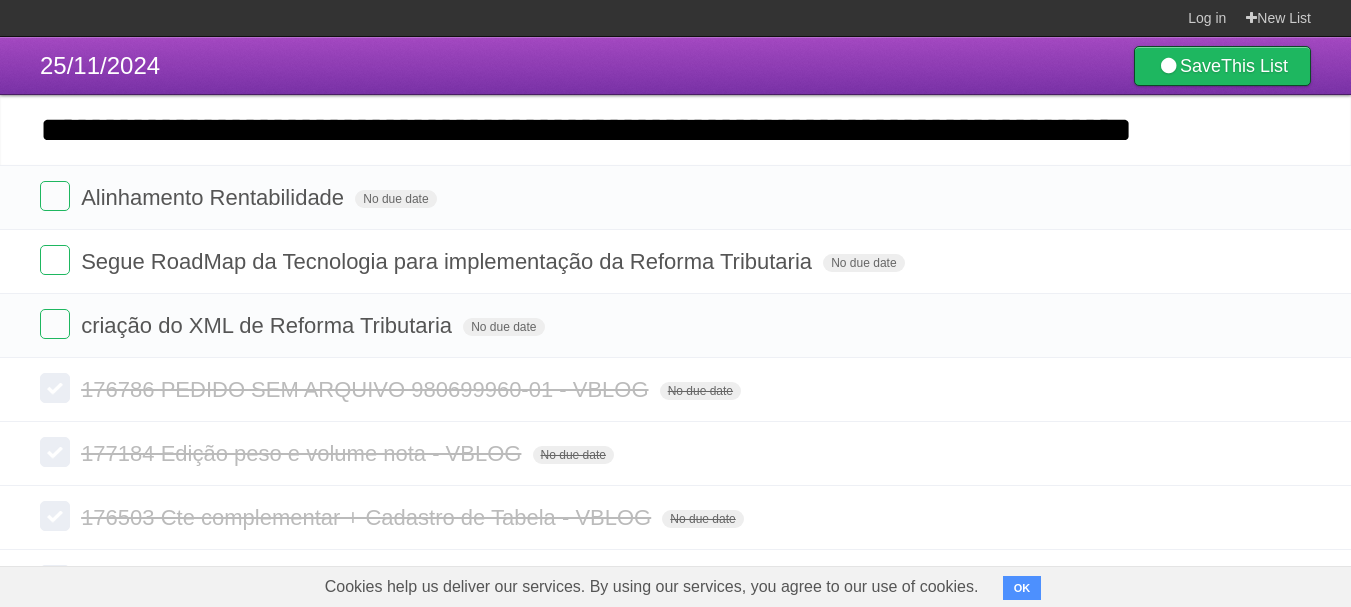 scroll, scrollTop: 0, scrollLeft: 462, axis: horizontal 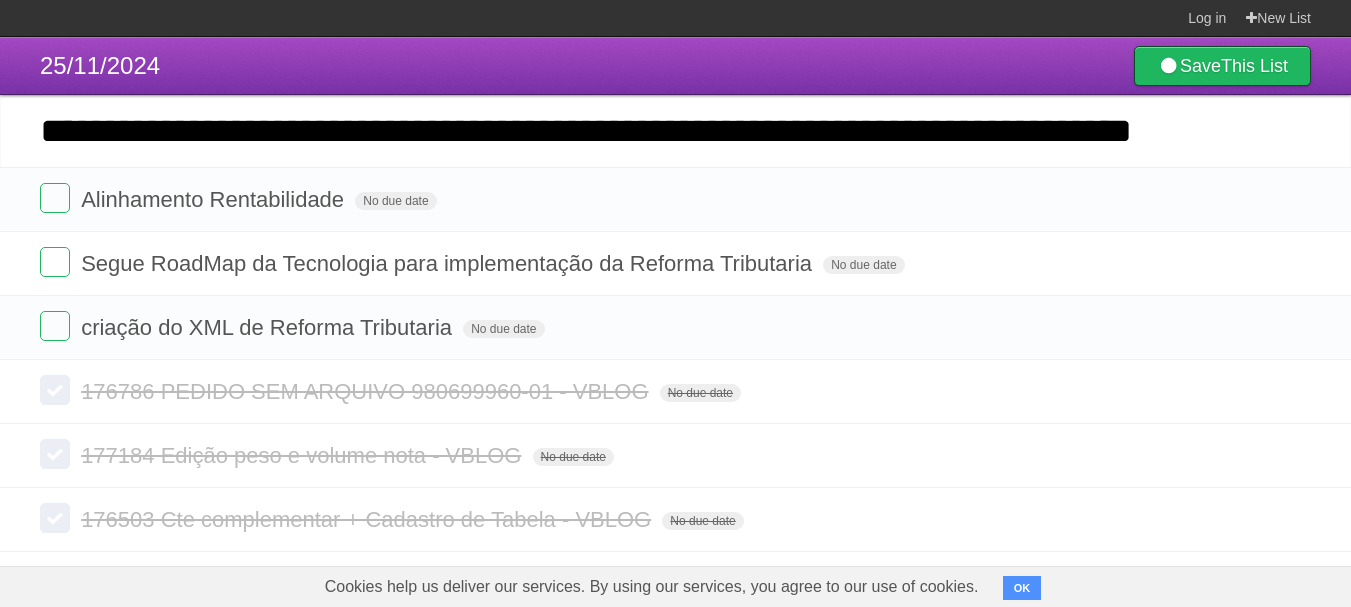 type on "**********" 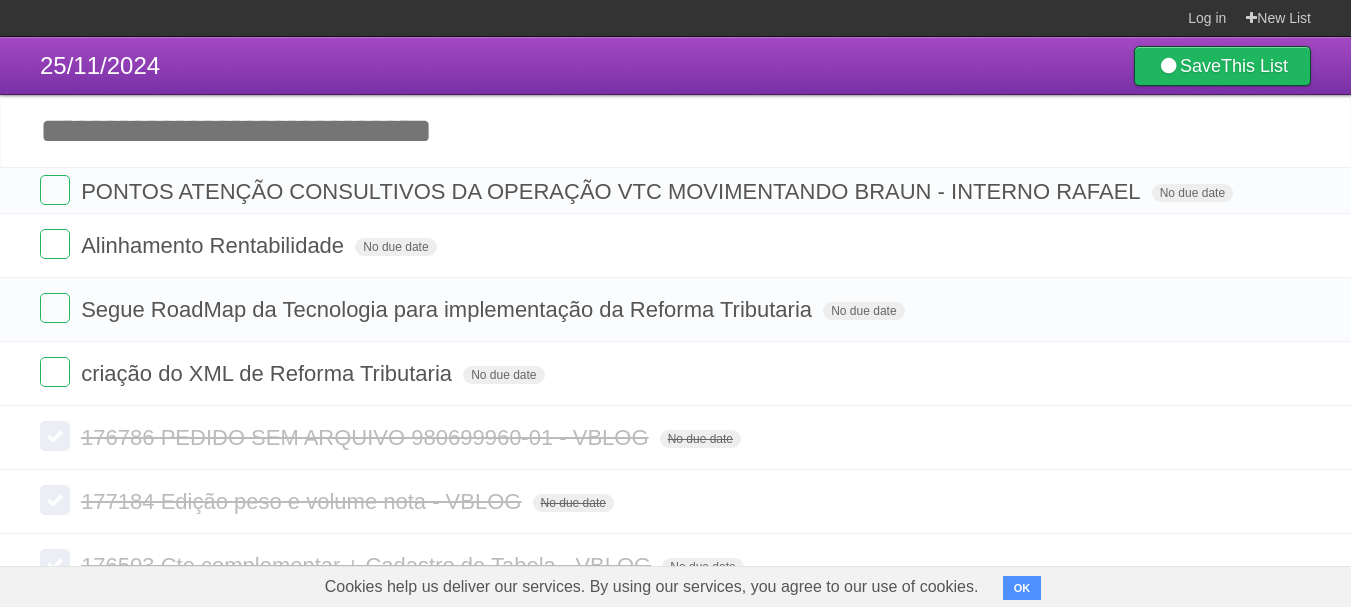 scroll, scrollTop: 0, scrollLeft: 0, axis: both 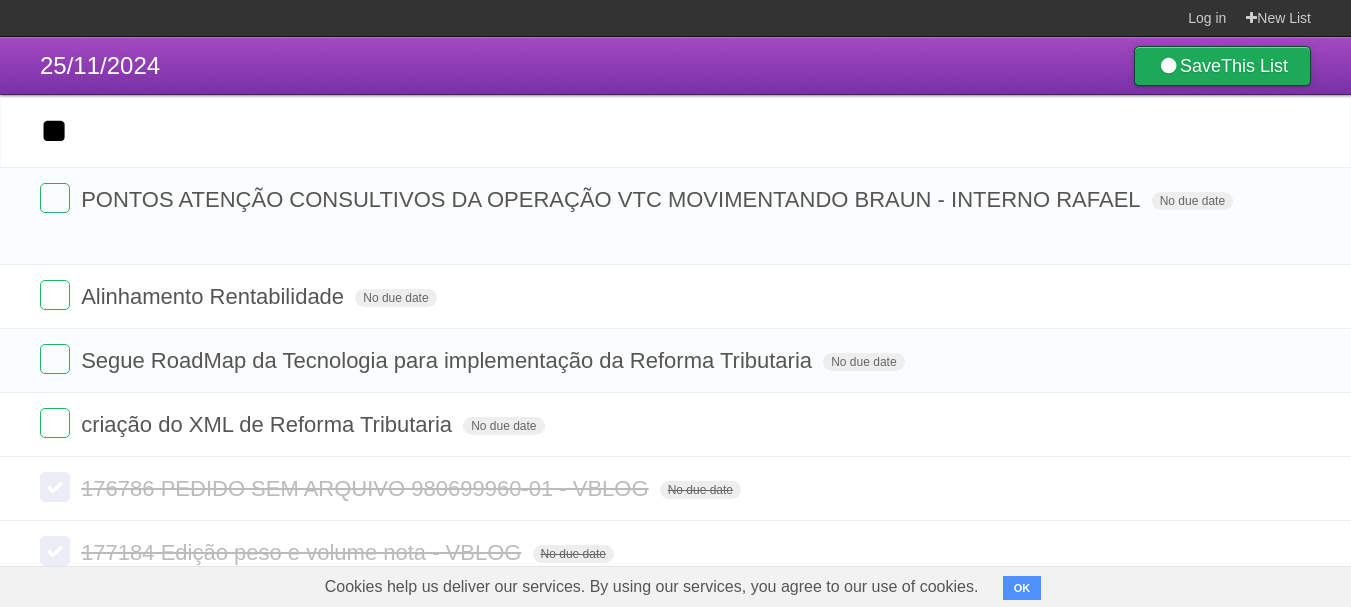 type on "*" 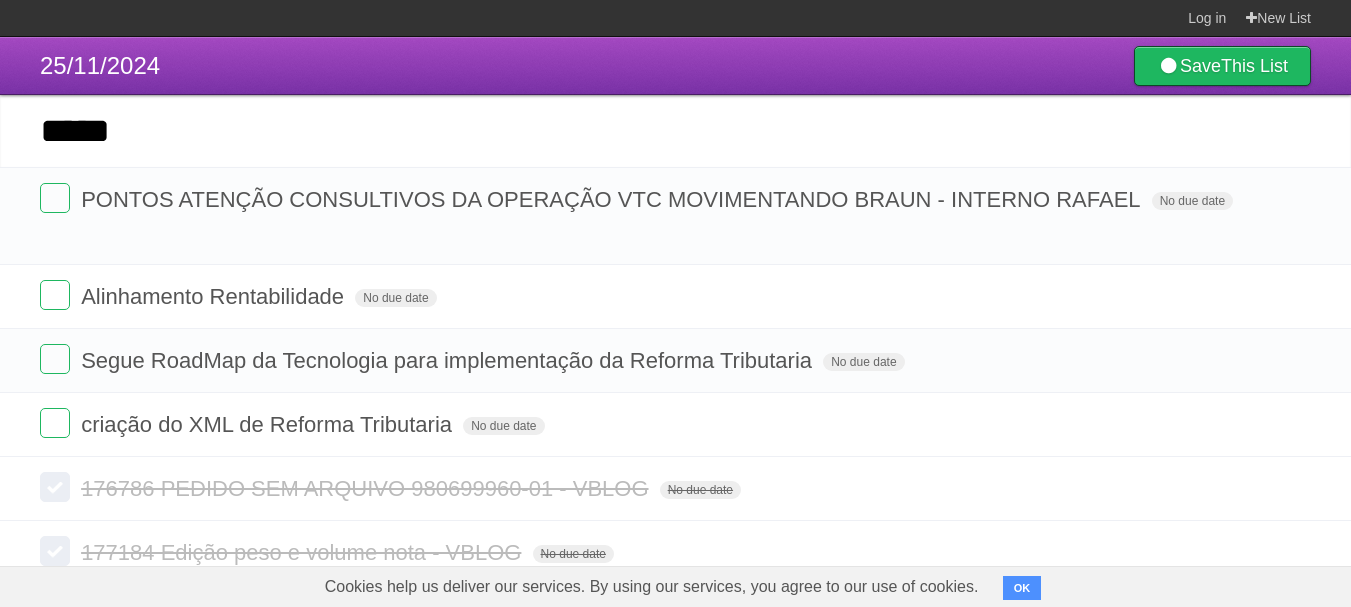 click on "*****" at bounding box center (675, 131) 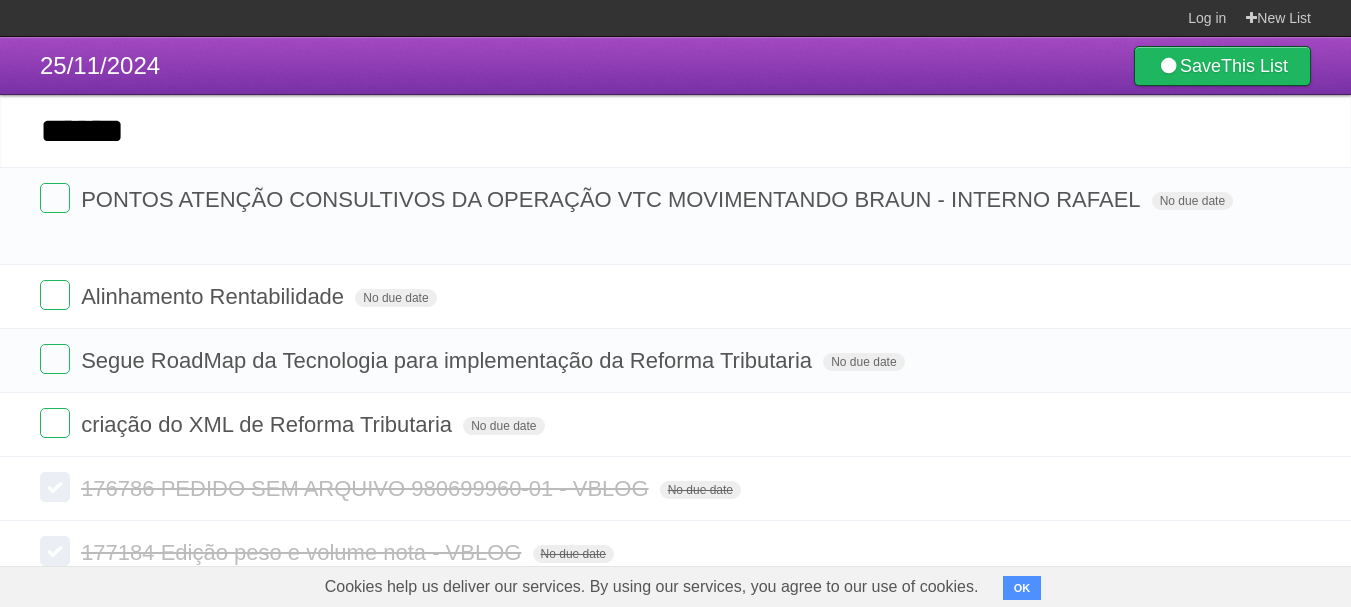 paste on "**********" 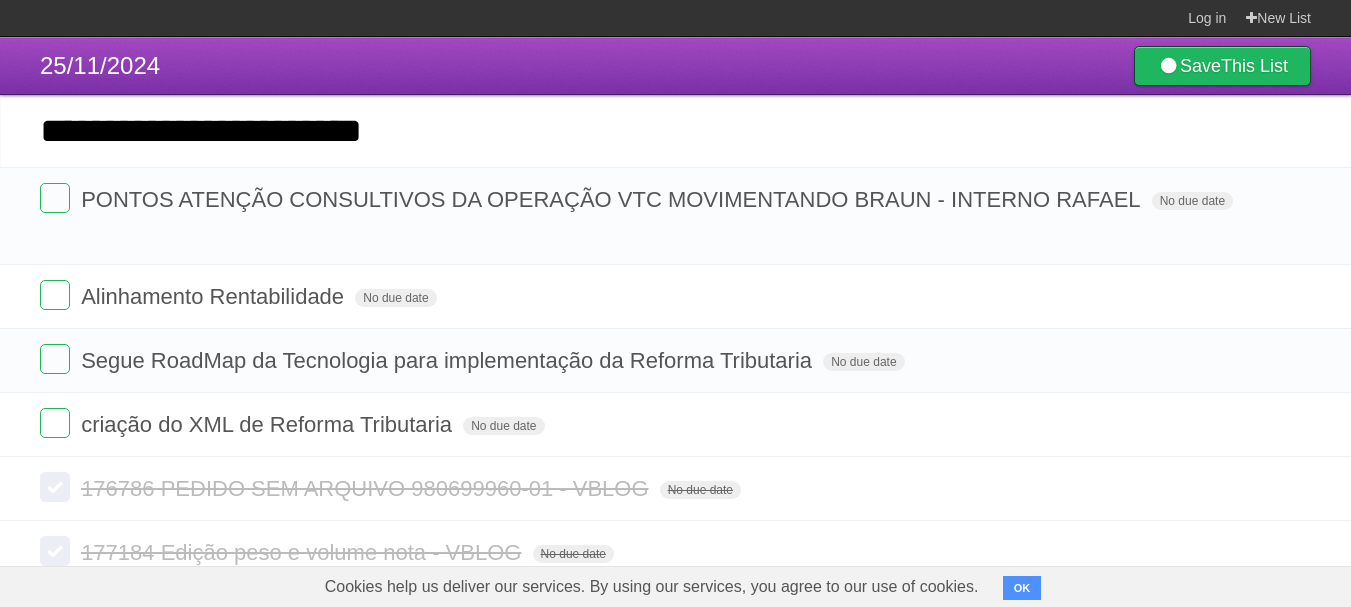 type on "**********" 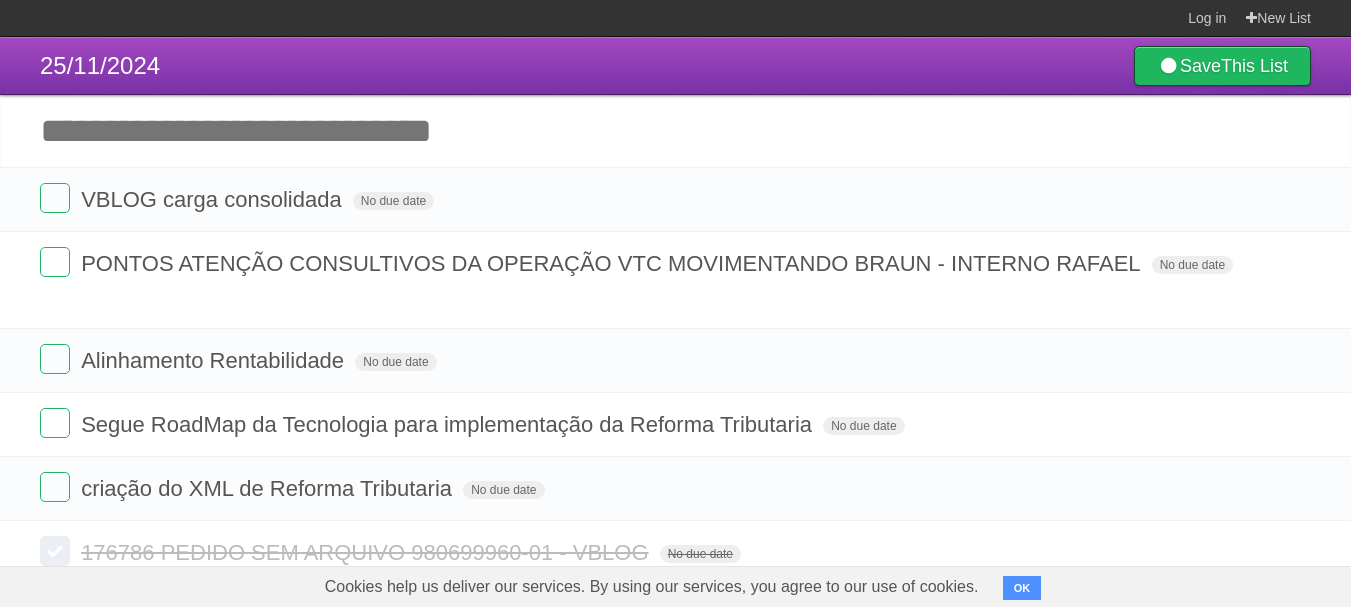 click on "Add another task" at bounding box center [675, 131] 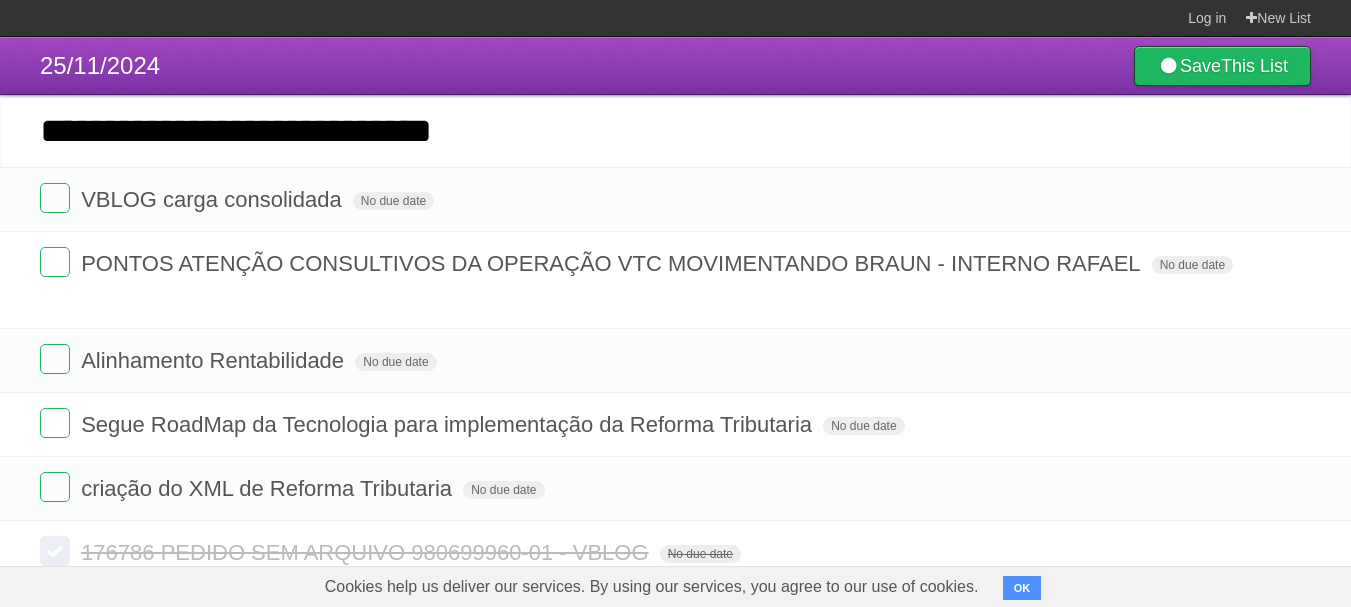 type on "**********" 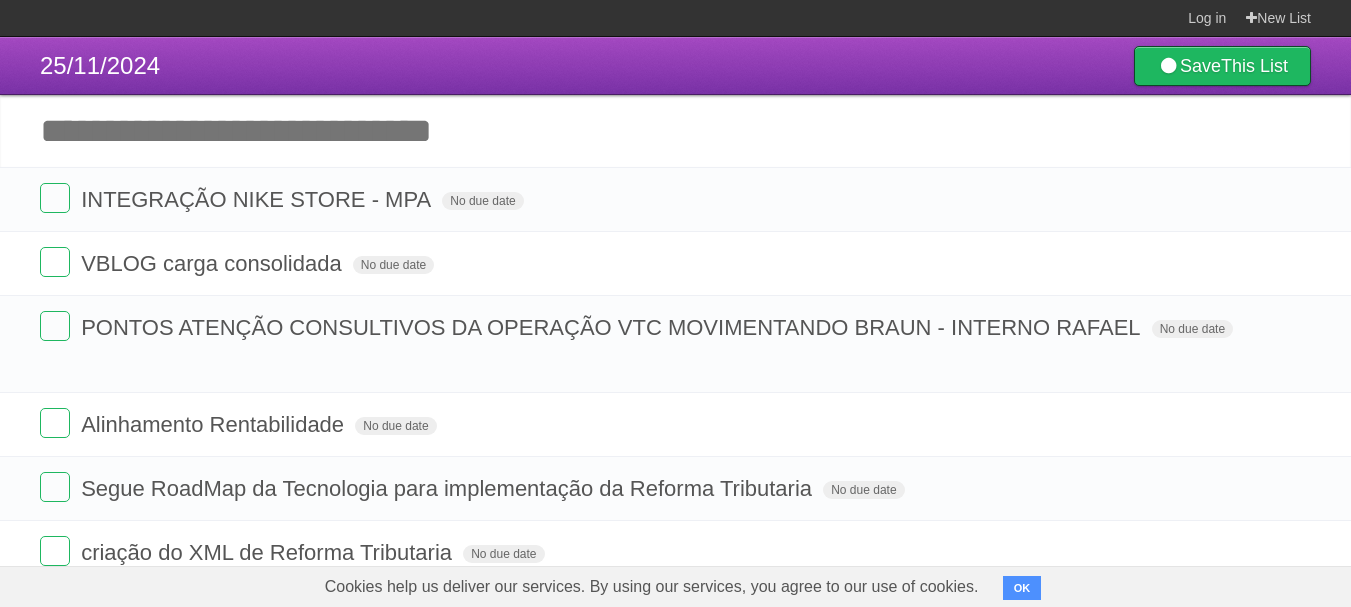 click on "Add another task" at bounding box center [675, 131] 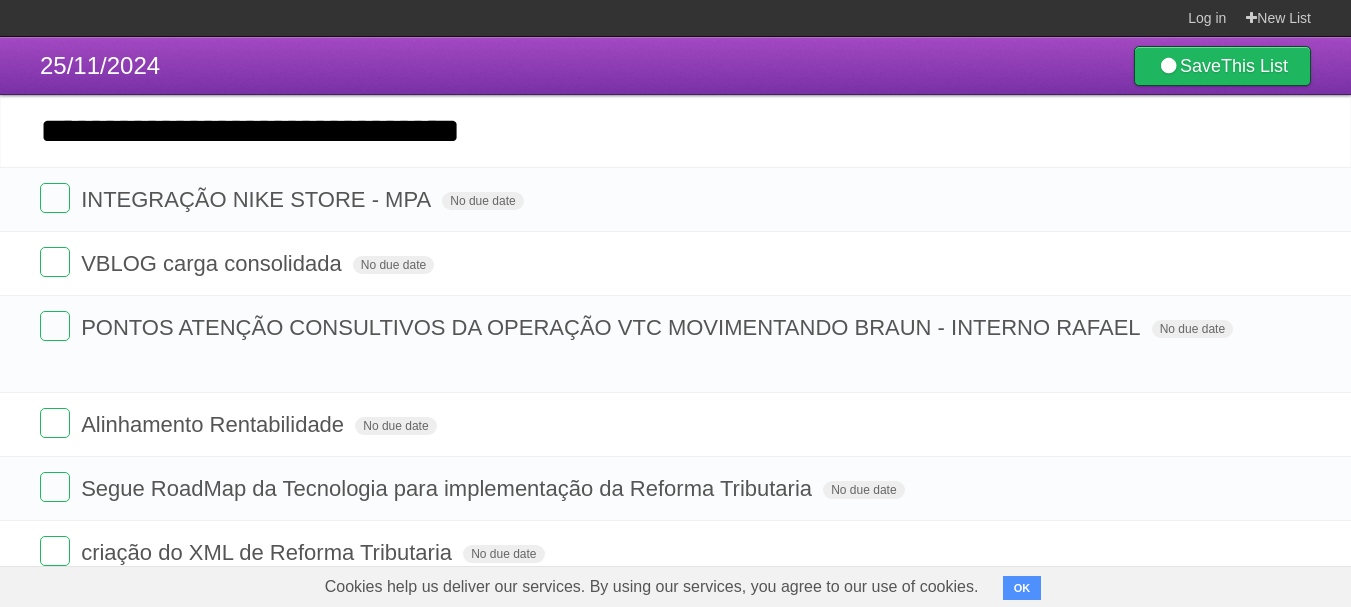 type on "**********" 